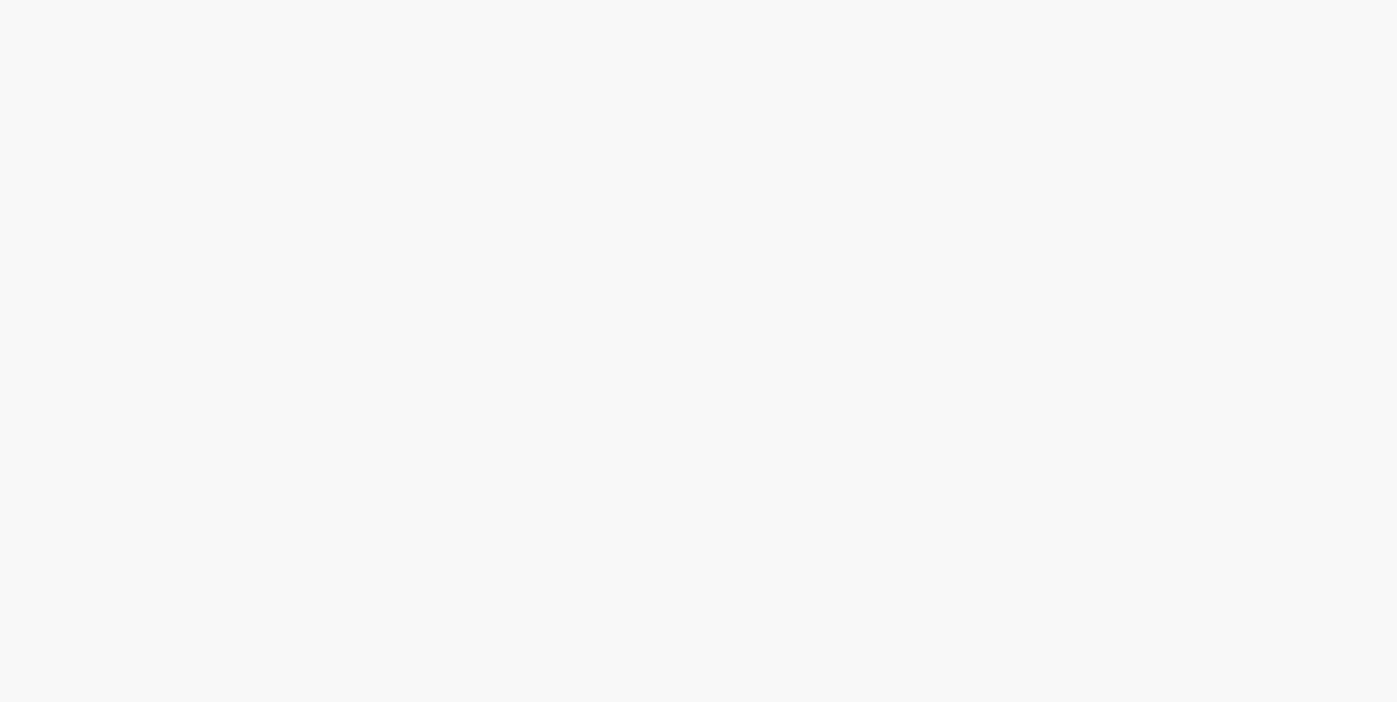 scroll, scrollTop: 0, scrollLeft: 0, axis: both 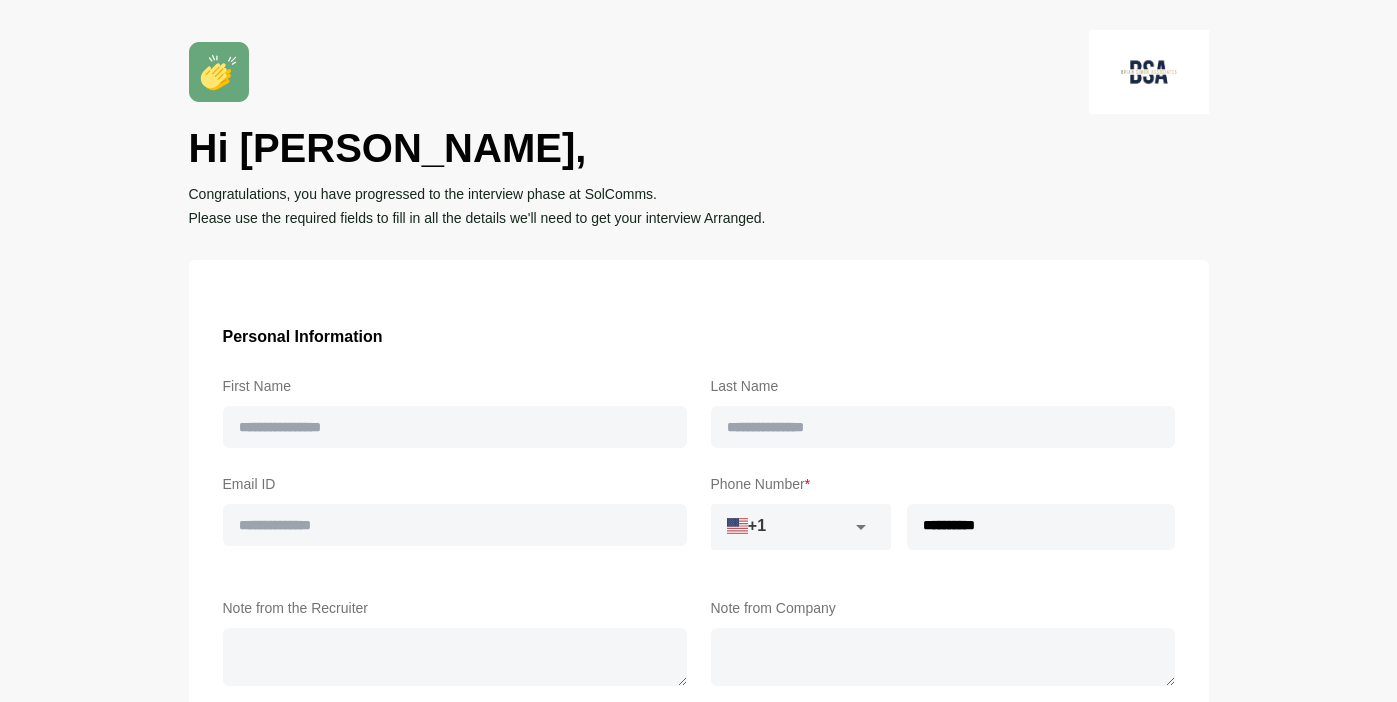 type on "*****" 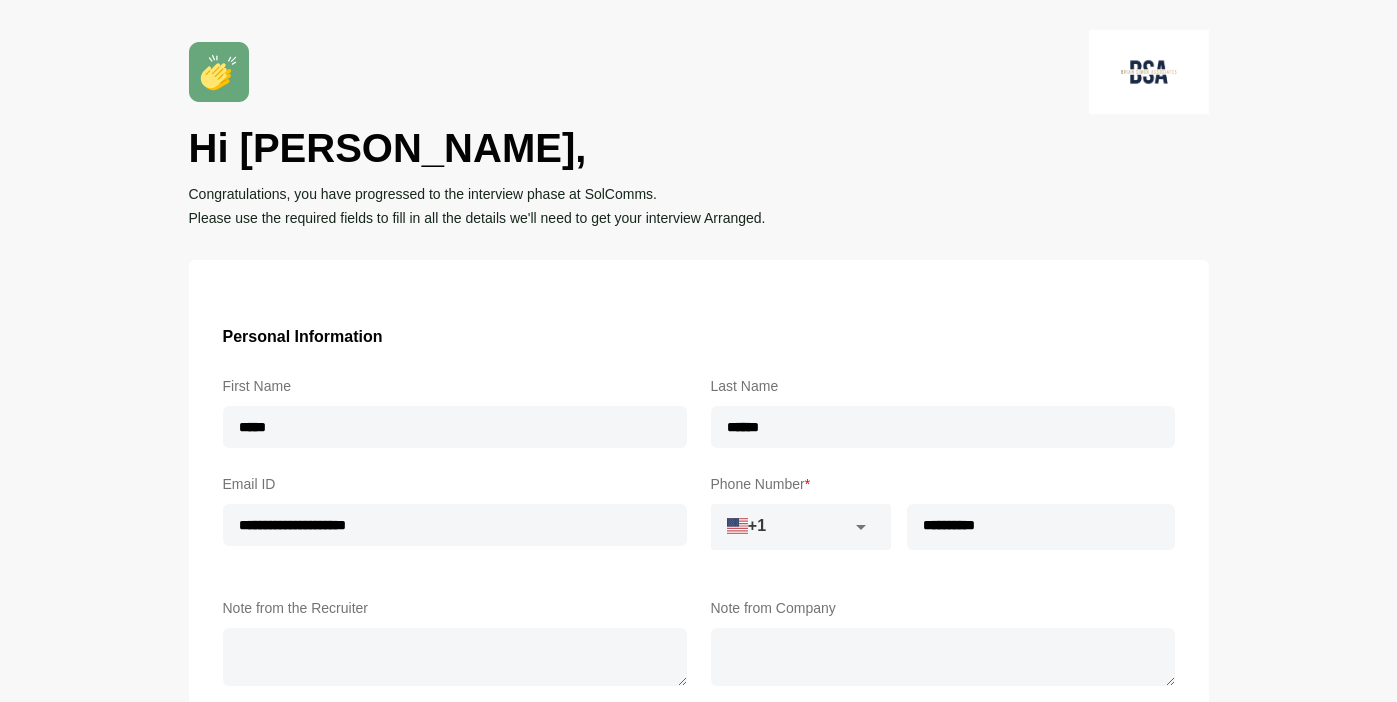 type 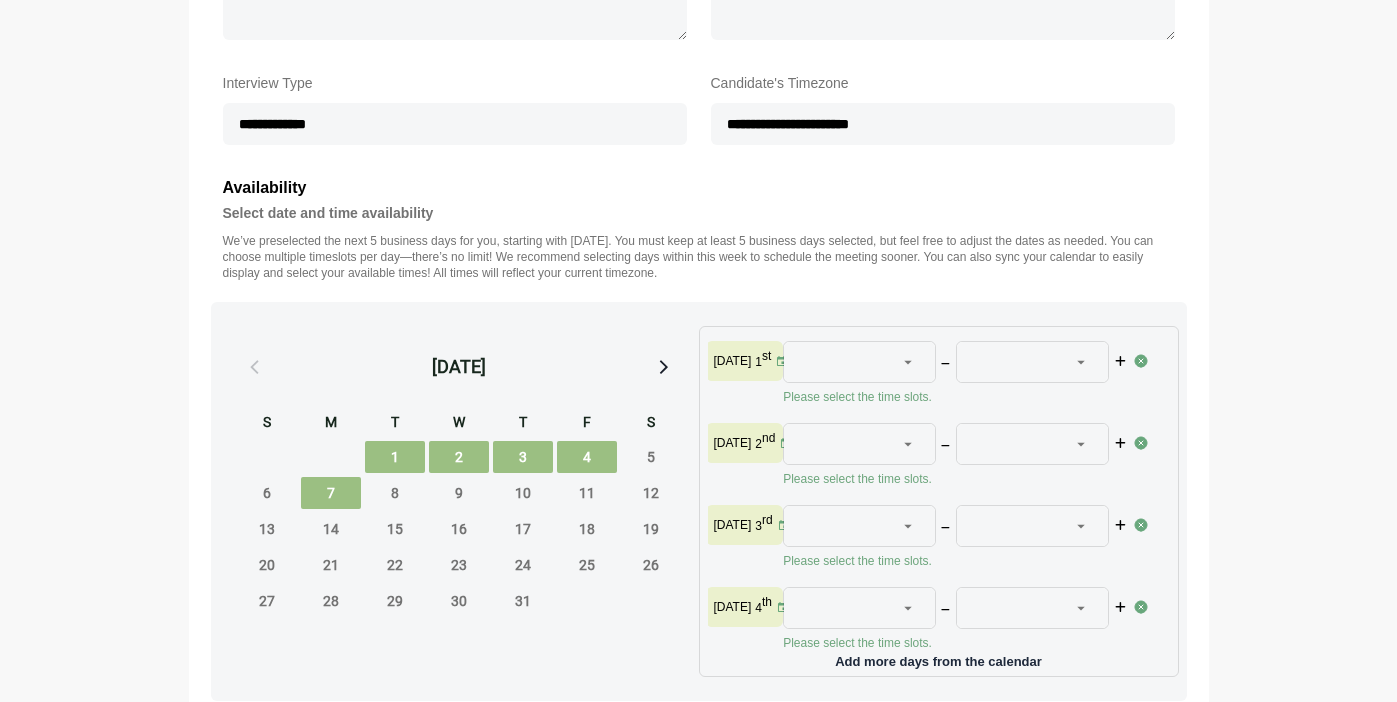 scroll, scrollTop: 655, scrollLeft: 0, axis: vertical 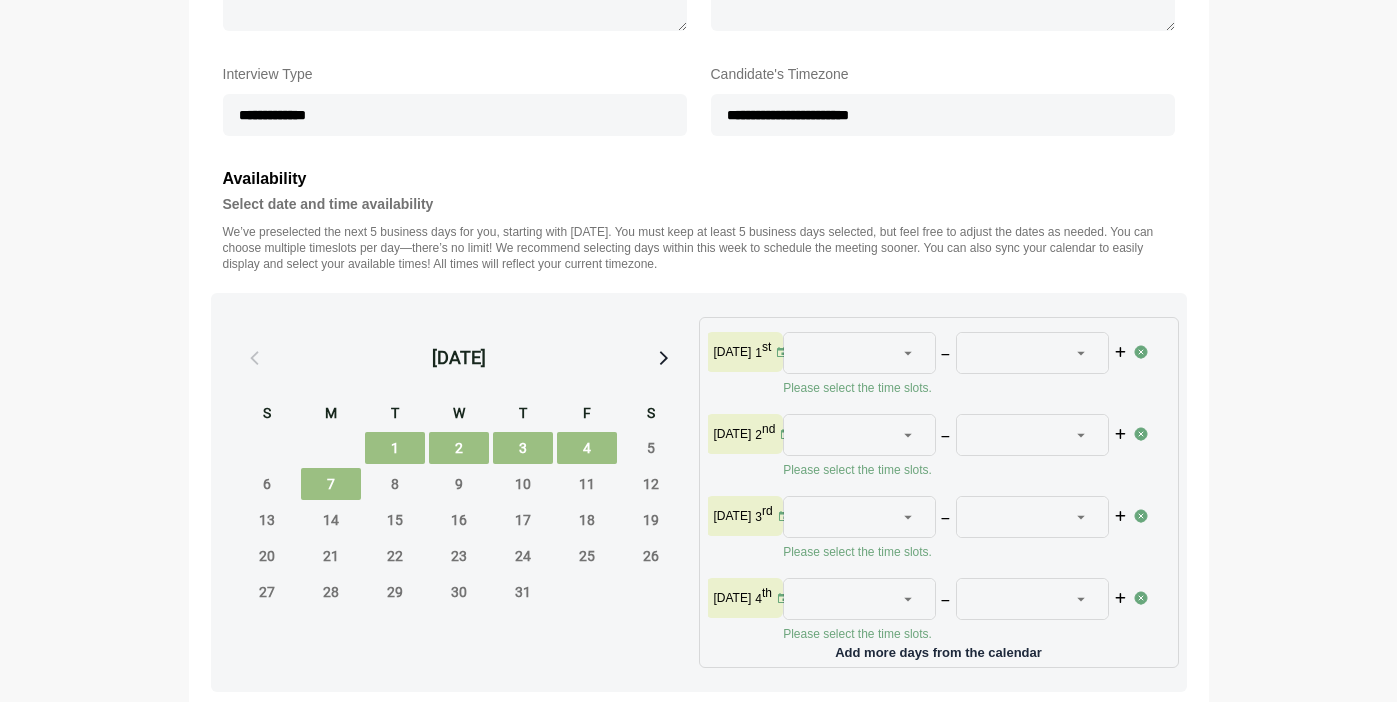 click on "1" at bounding box center (395, 448) 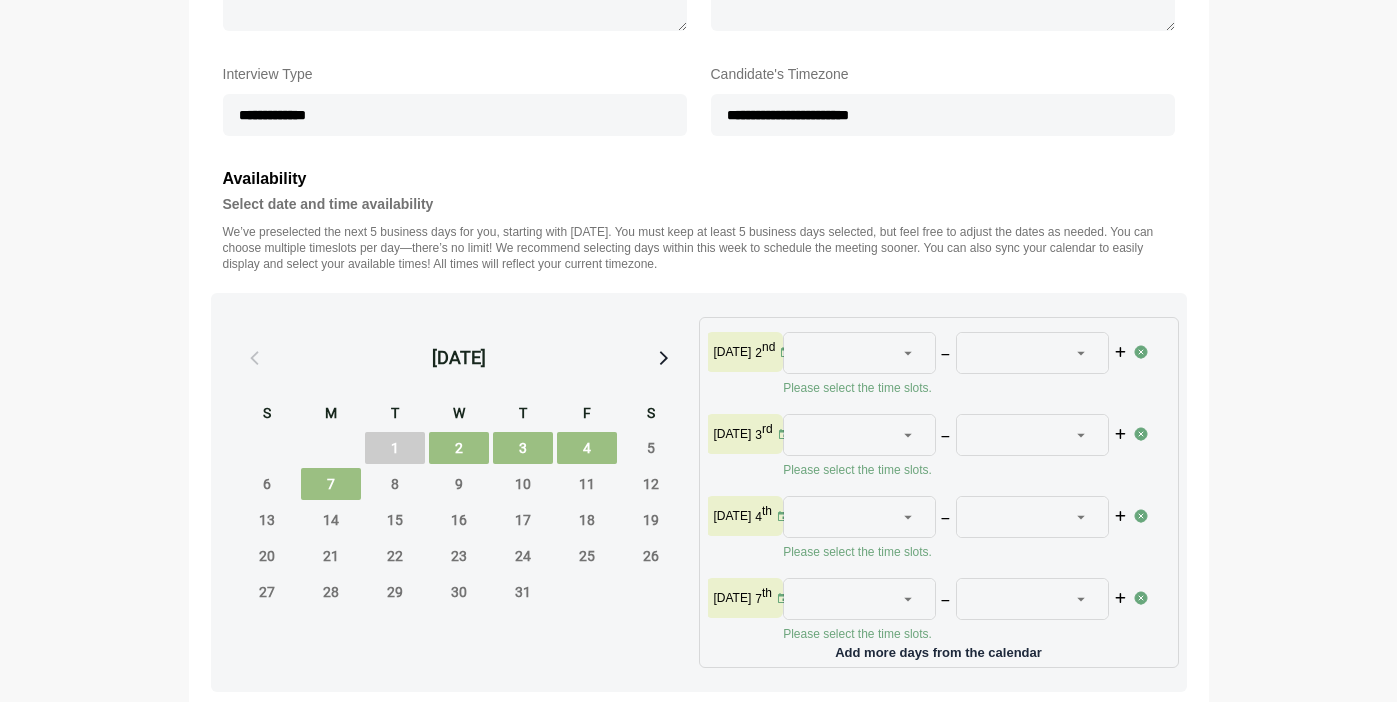 click 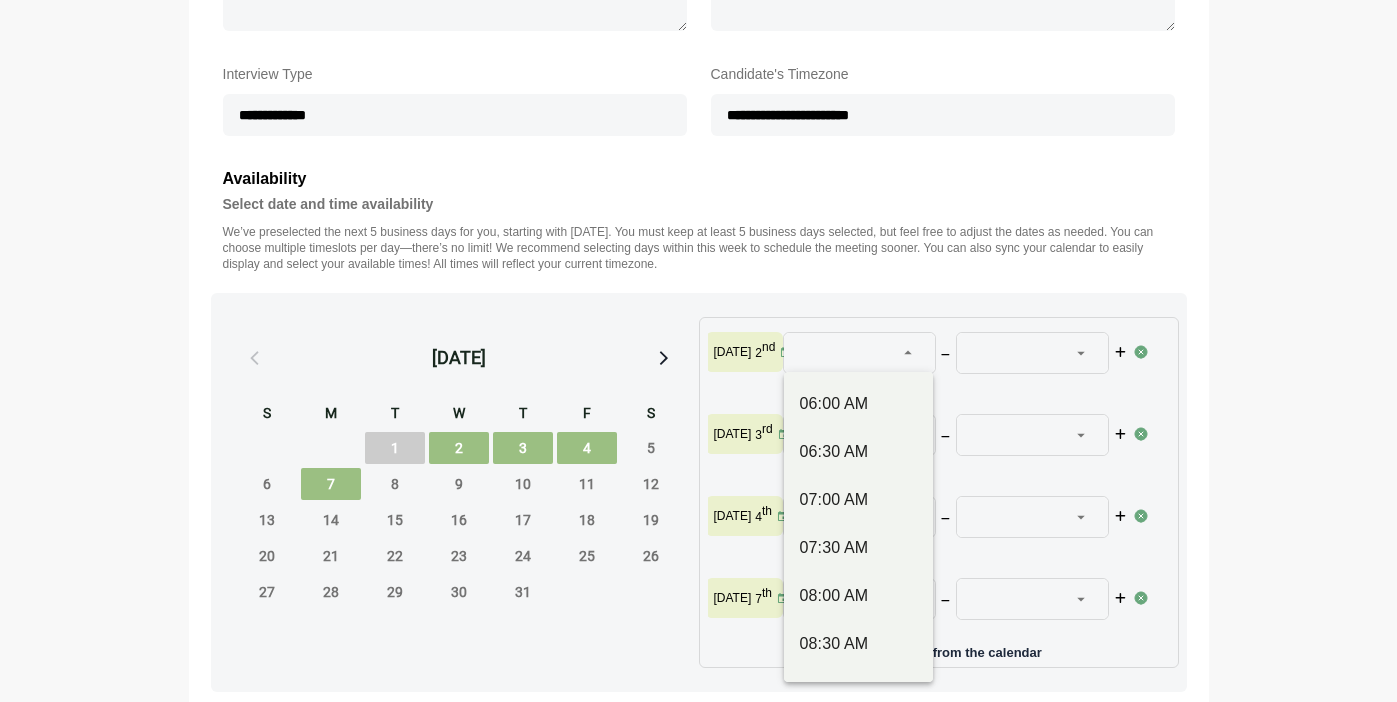 click on "Availability   Select date and time availability   We’ve preselected the next 5 business days for you, starting with [DATE]. You must keep at least 5 business days selected, but feel free to adjust the dates as needed. You can choose multiple timeslots per day—there’s no limit! We recommend selecting days within this week to schedule the meeting sooner. You can also sync your calendar to easily display and select your available times! All times will reflect your current timezone.  [DATE] S M T W T F S 29 30 1 2 3 4 5 6 7 8 9 10 11 12 13 14 15 16 17 18 19 20 21 22 23 24 25 26 27 28 29 30 31 1 2 3 4 5 6 7 8 9 [DATE]  Please select the time slots.  [DATE]  Please select the time slots.  [DATE]  Please select the time slots.  [DATE]  Please select the time slots.   Add more days from the calendar  Sync your calendar to show times you are free (optional) Connect Google Calendar or Outlook Calendar Connect Calander Sync your calendar to show times you are free (optional) Connect Calander" at bounding box center (699, 482) 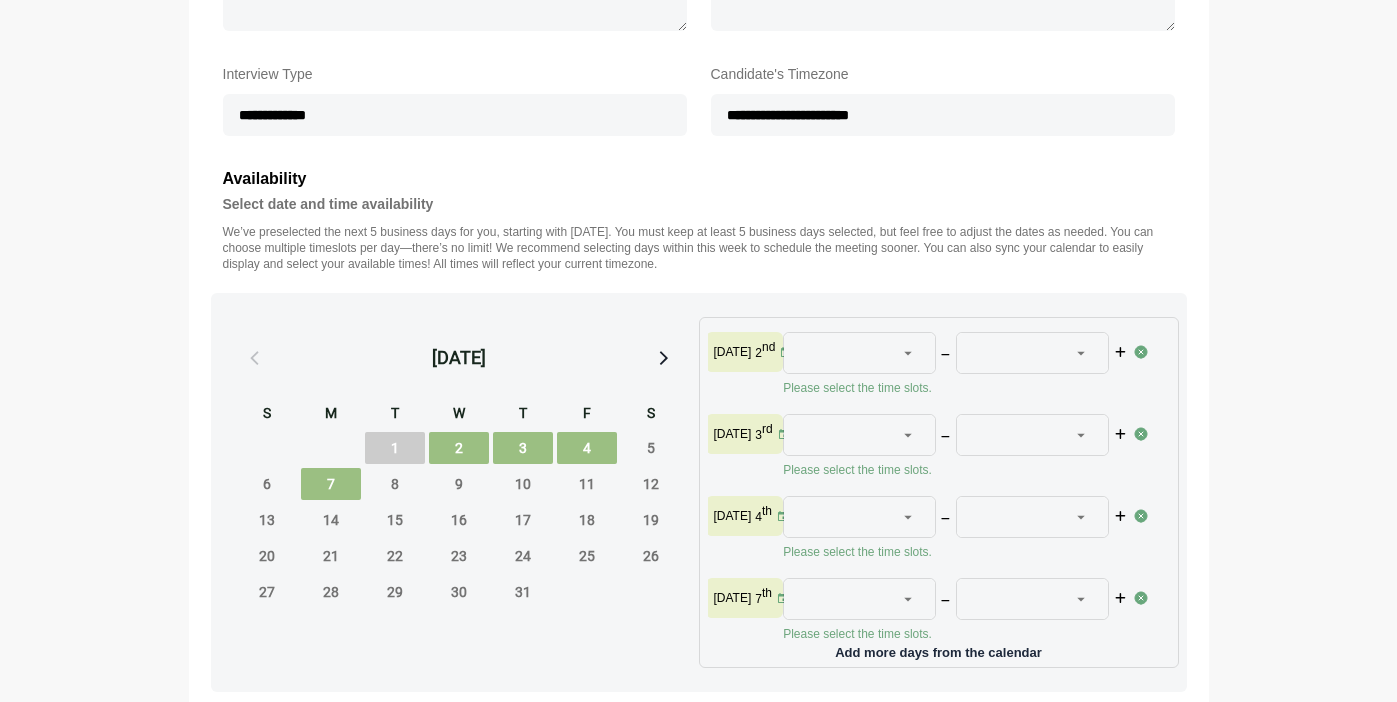 click 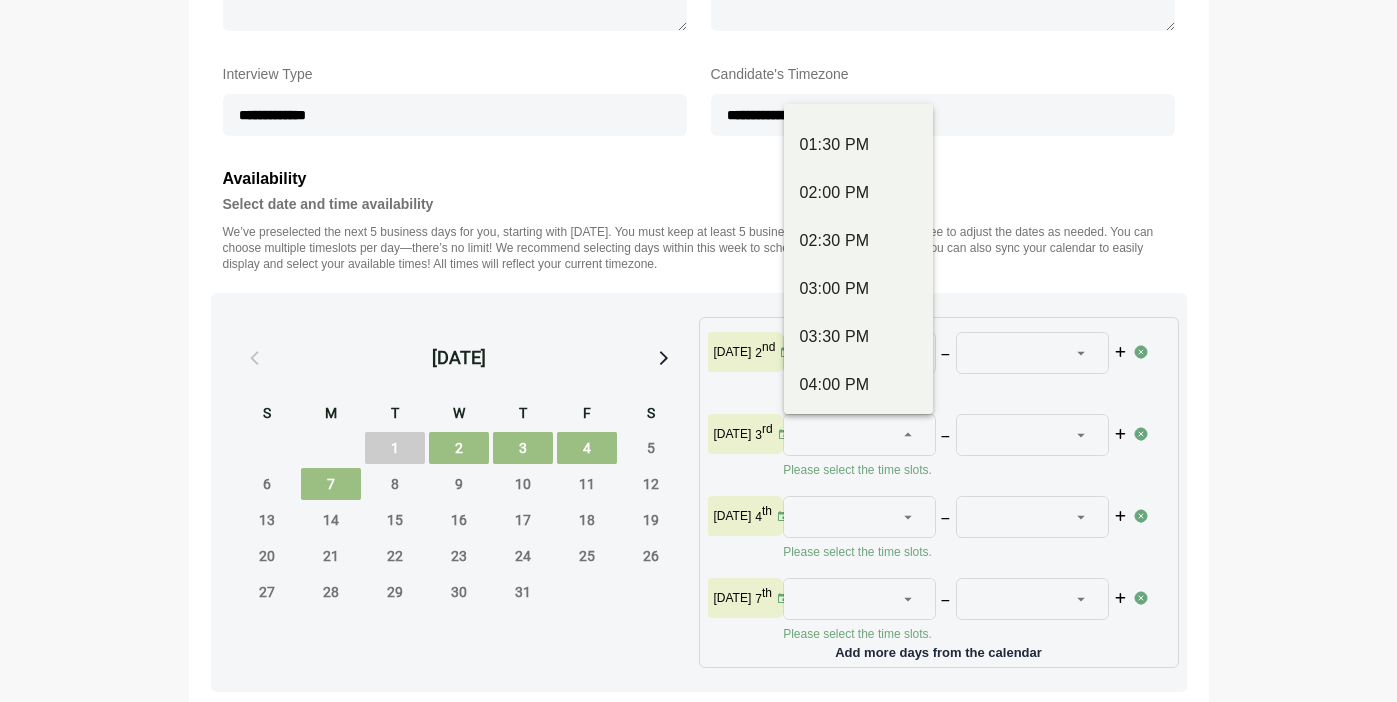 scroll, scrollTop: 713, scrollLeft: 0, axis: vertical 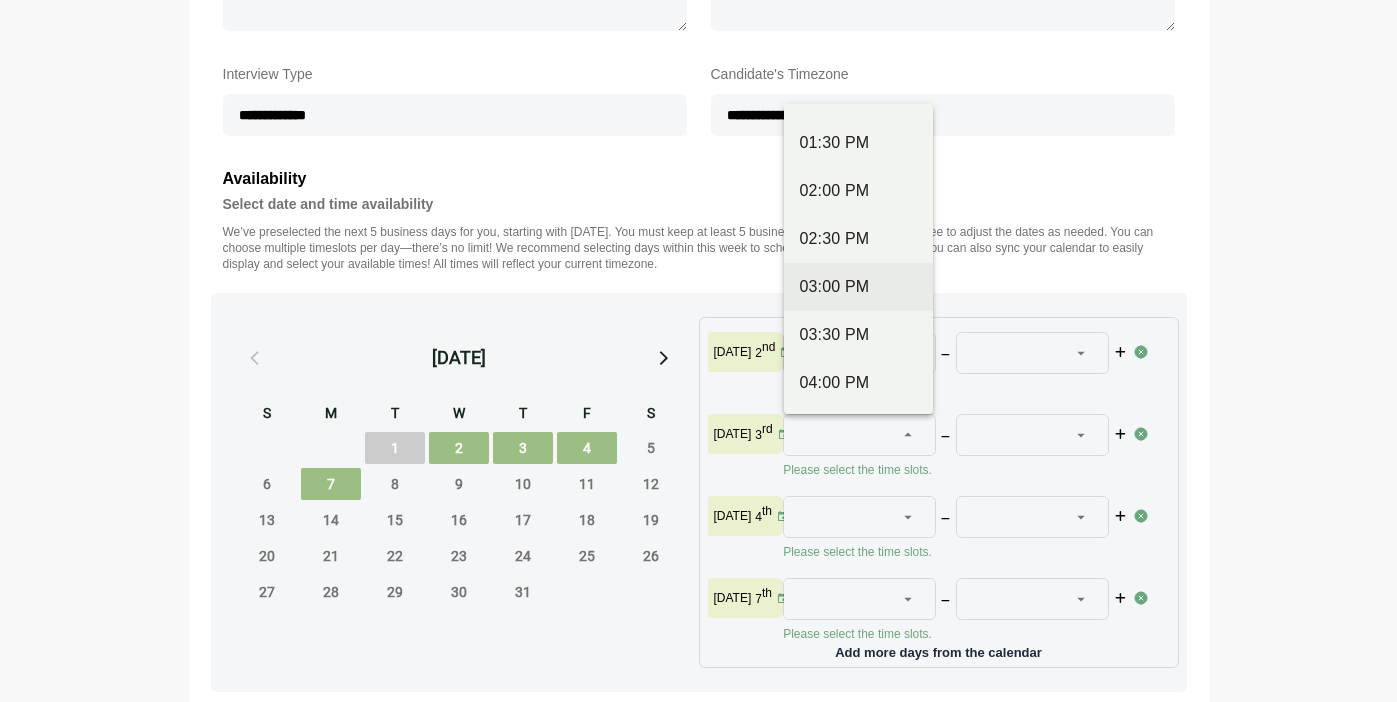 click on "03:00 PM" at bounding box center (858, 287) 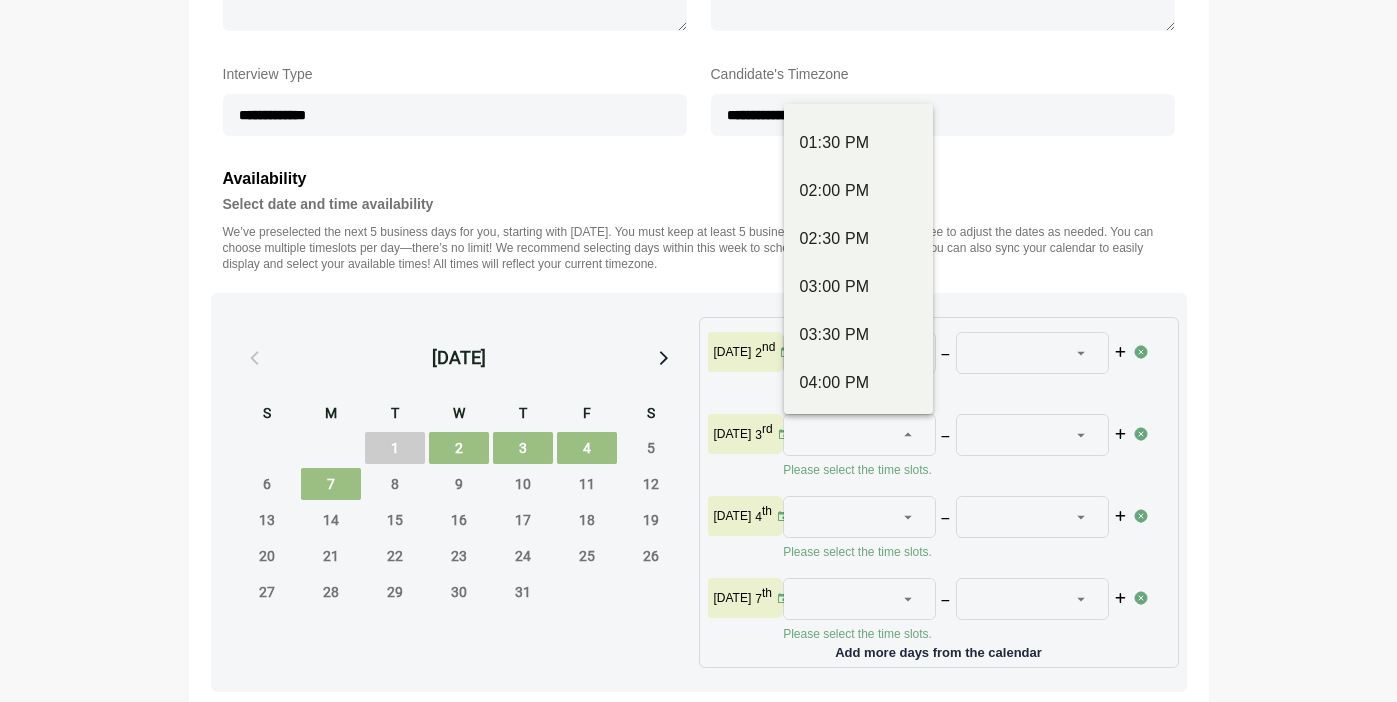 type 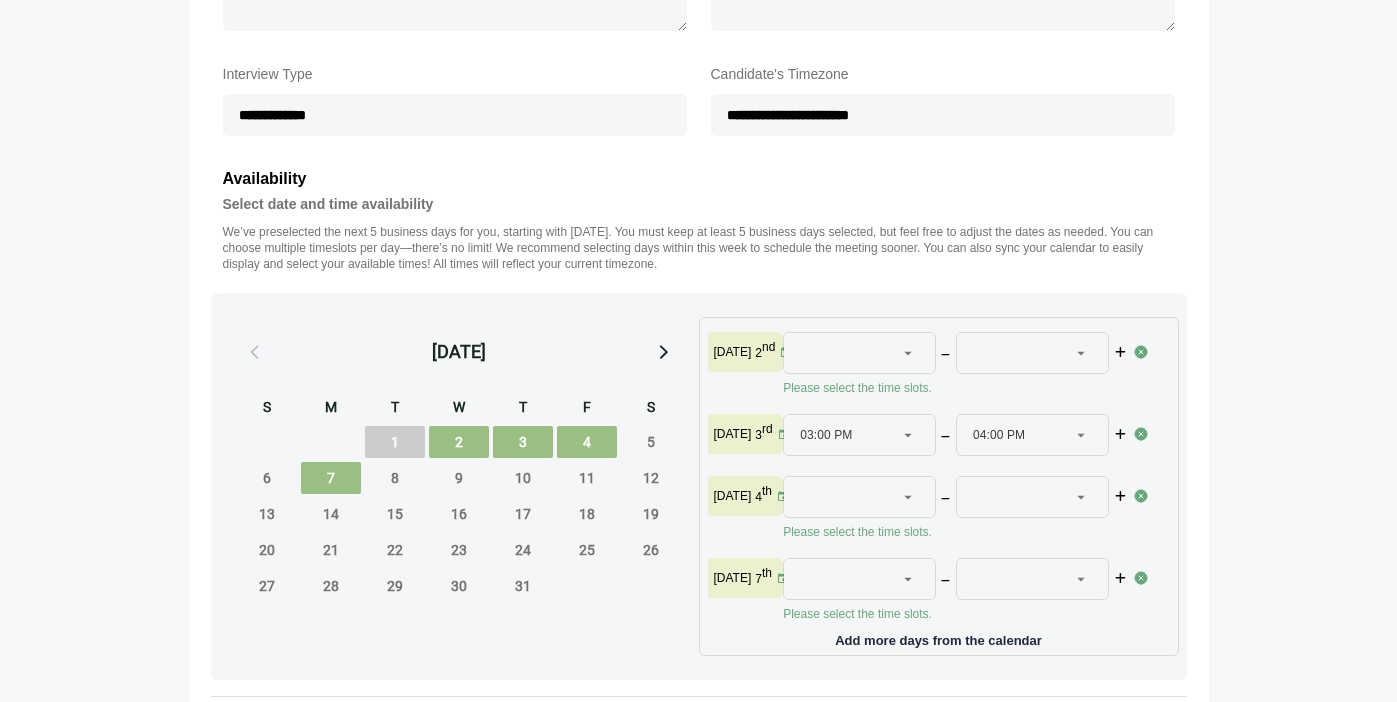 click on "04:00 PM ********" 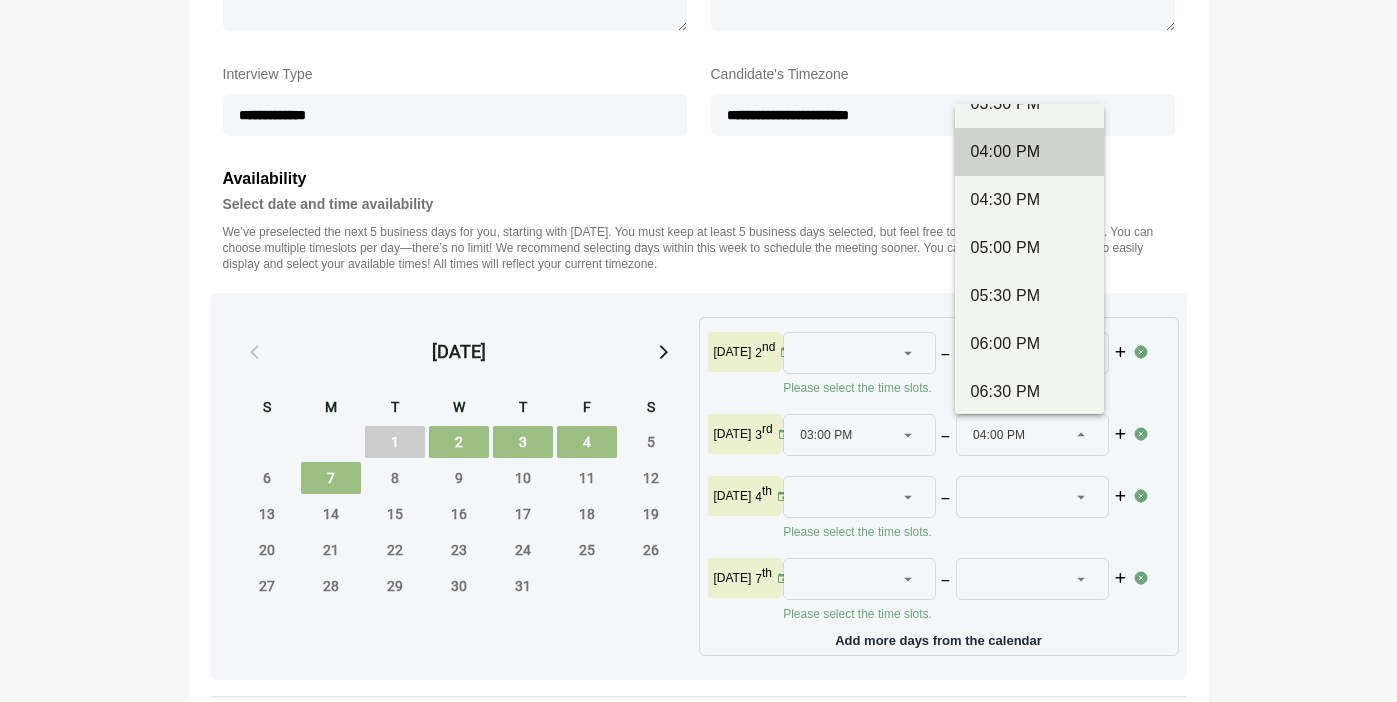 scroll, scrollTop: 945, scrollLeft: 0, axis: vertical 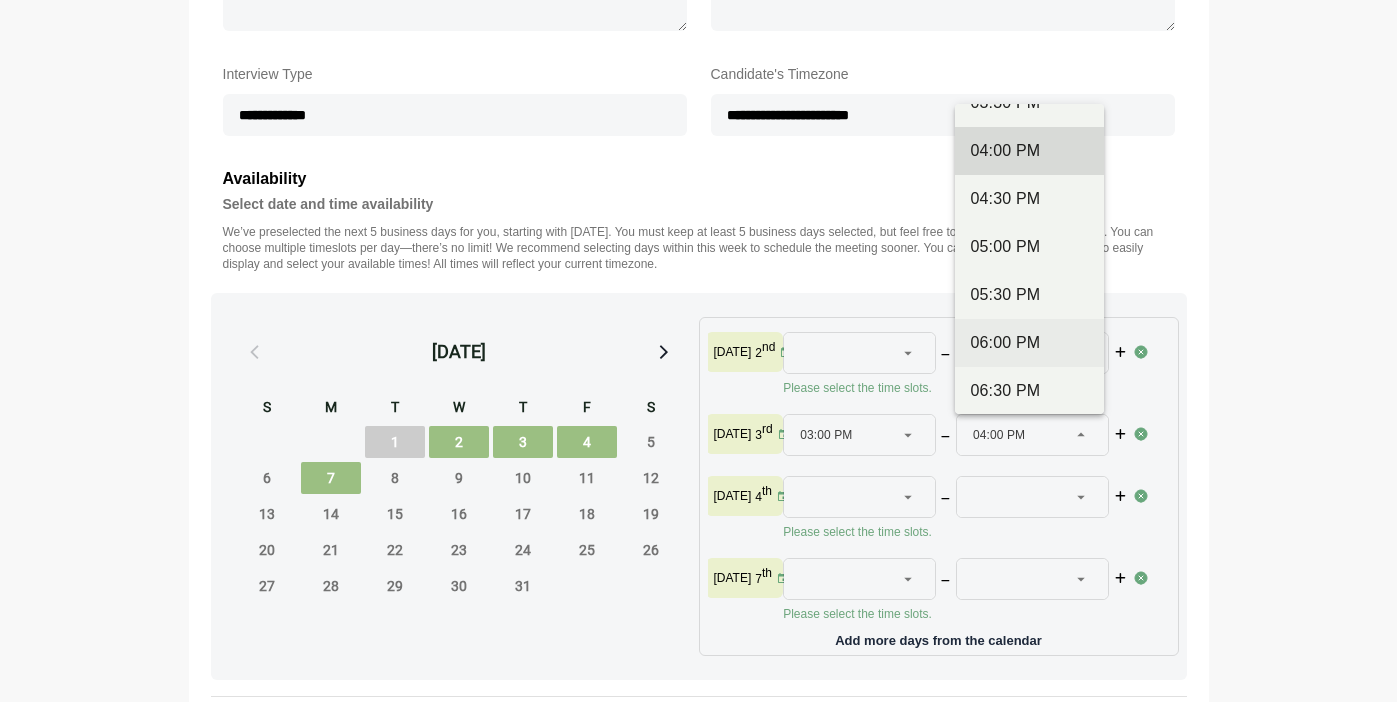 click on "06:00 PM" at bounding box center [1029, 343] 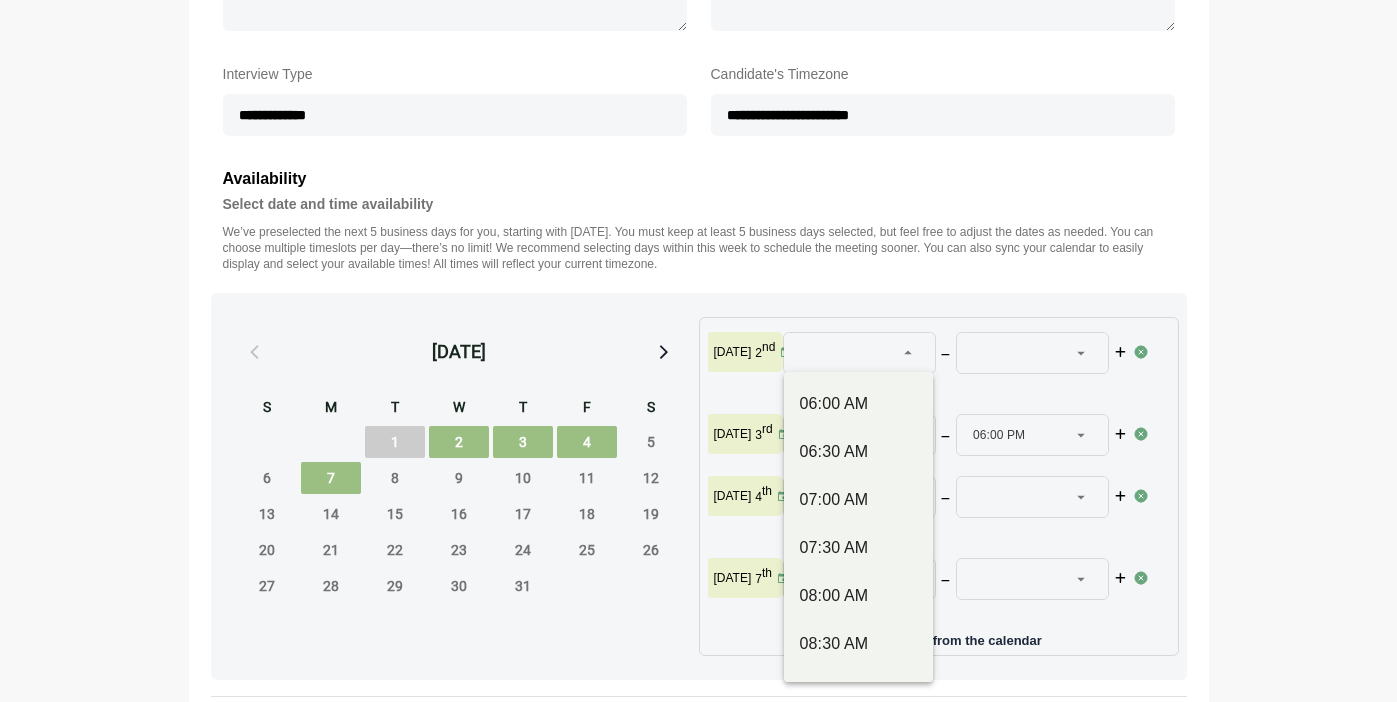 click 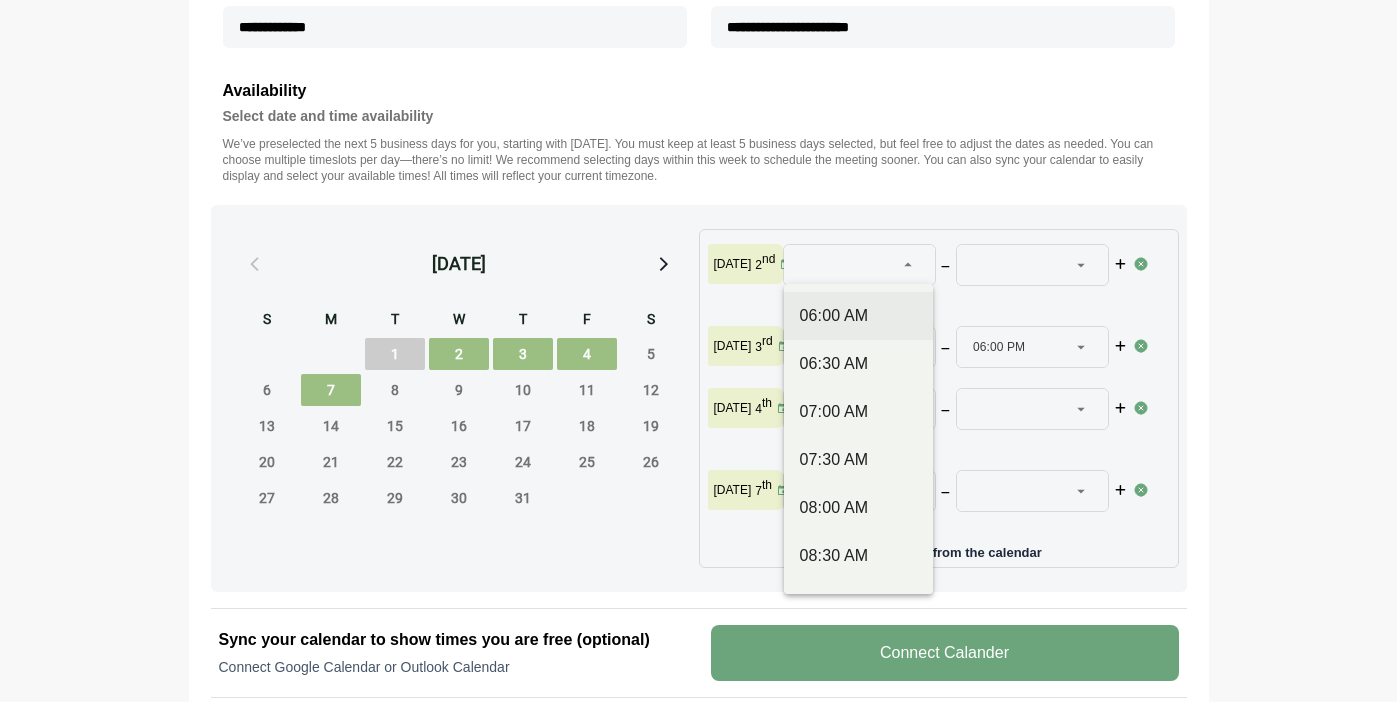 scroll, scrollTop: 780, scrollLeft: 0, axis: vertical 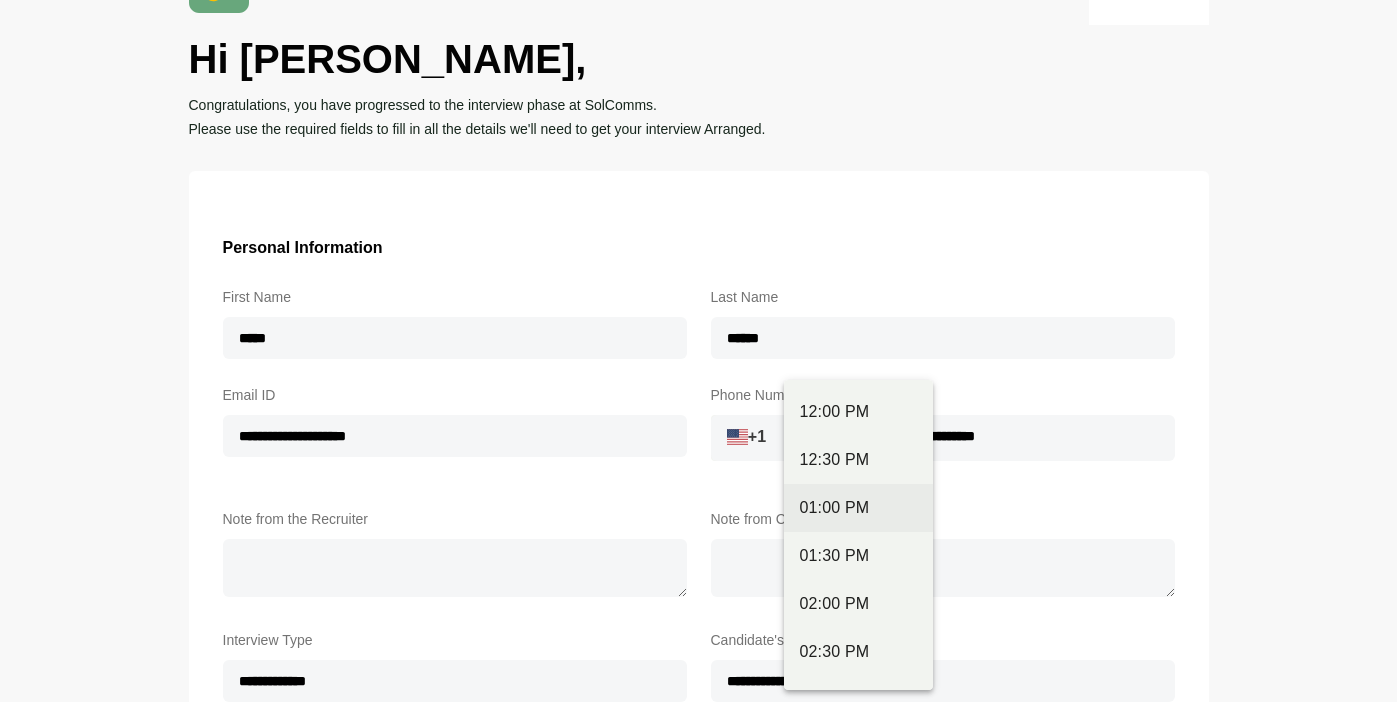 click on "01:00 PM" at bounding box center (858, 508) 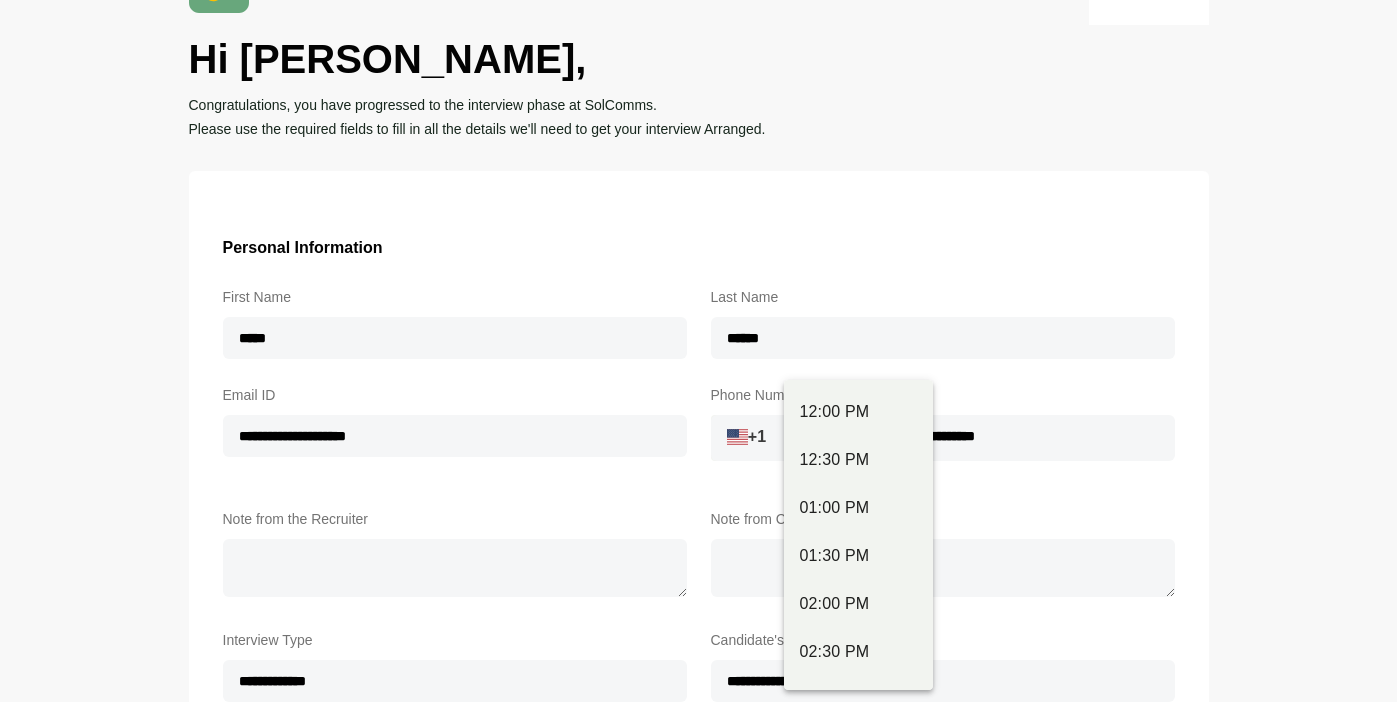type 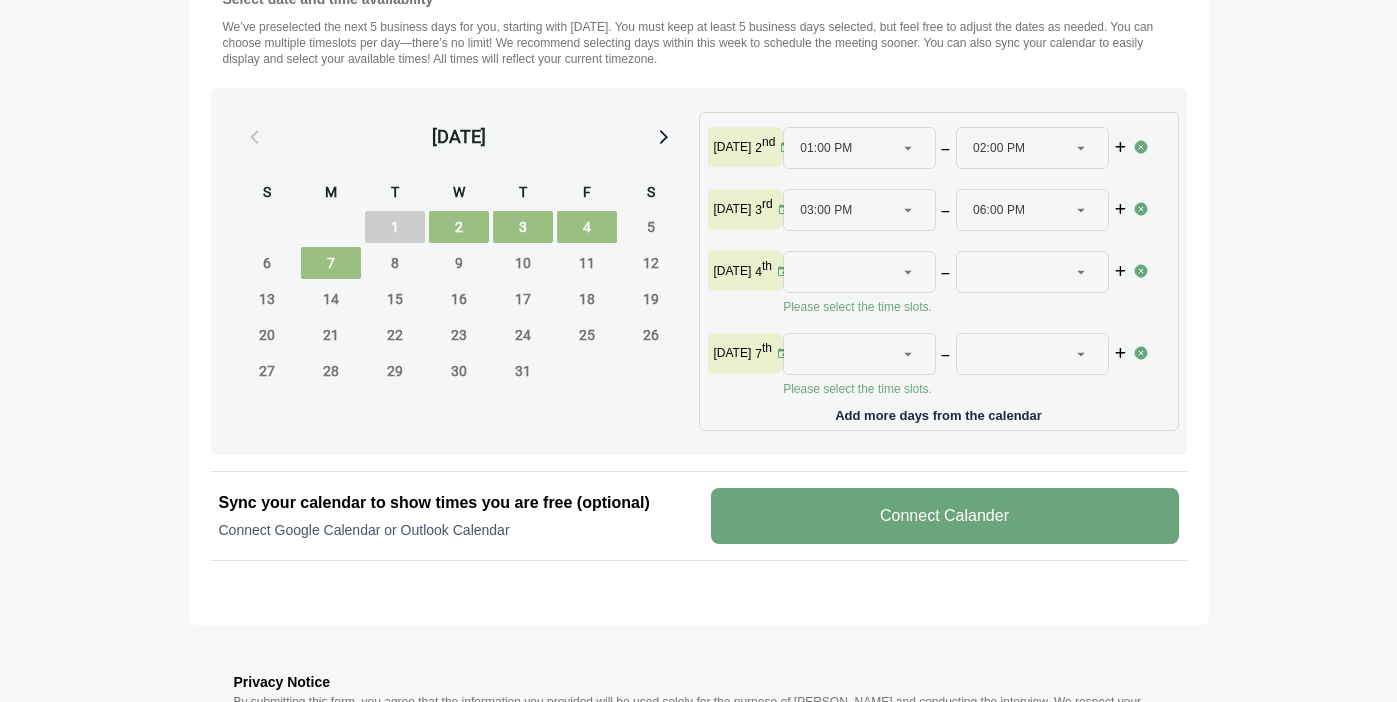 scroll, scrollTop: 848, scrollLeft: 0, axis: vertical 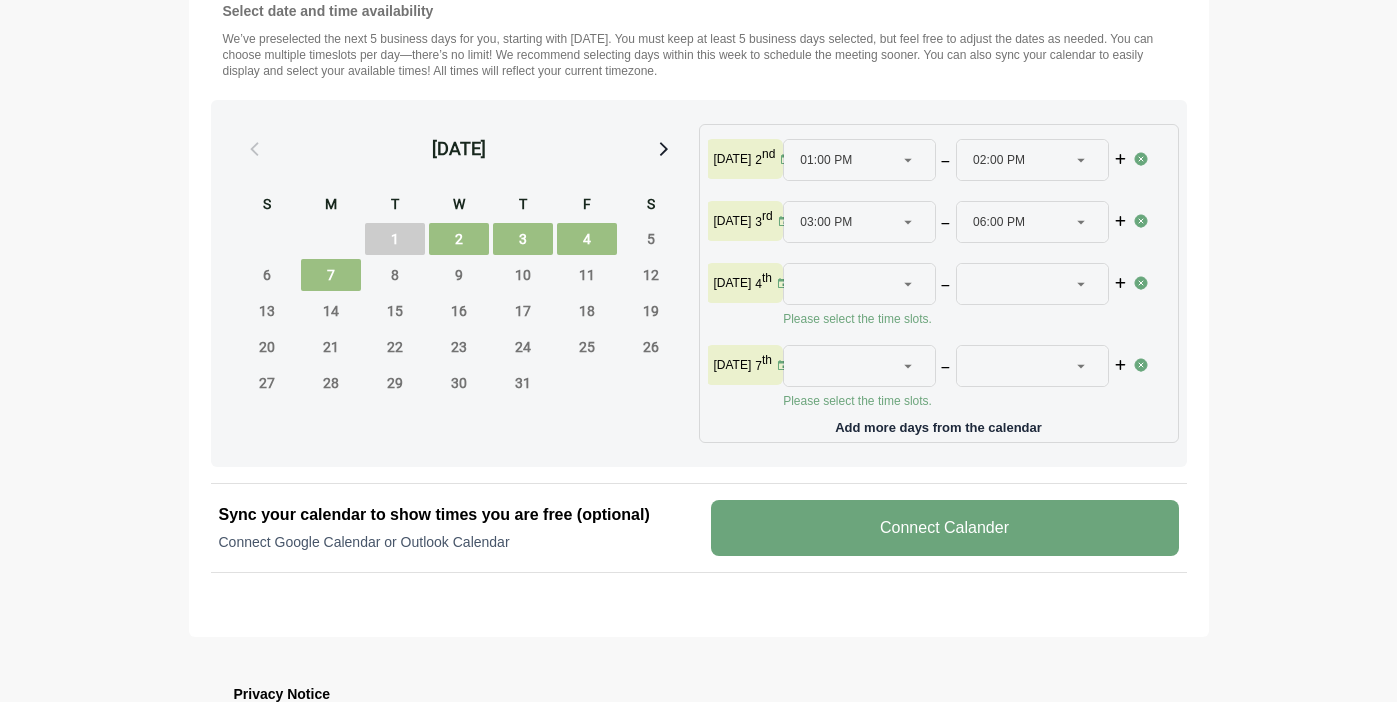 click at bounding box center [1082, 160] 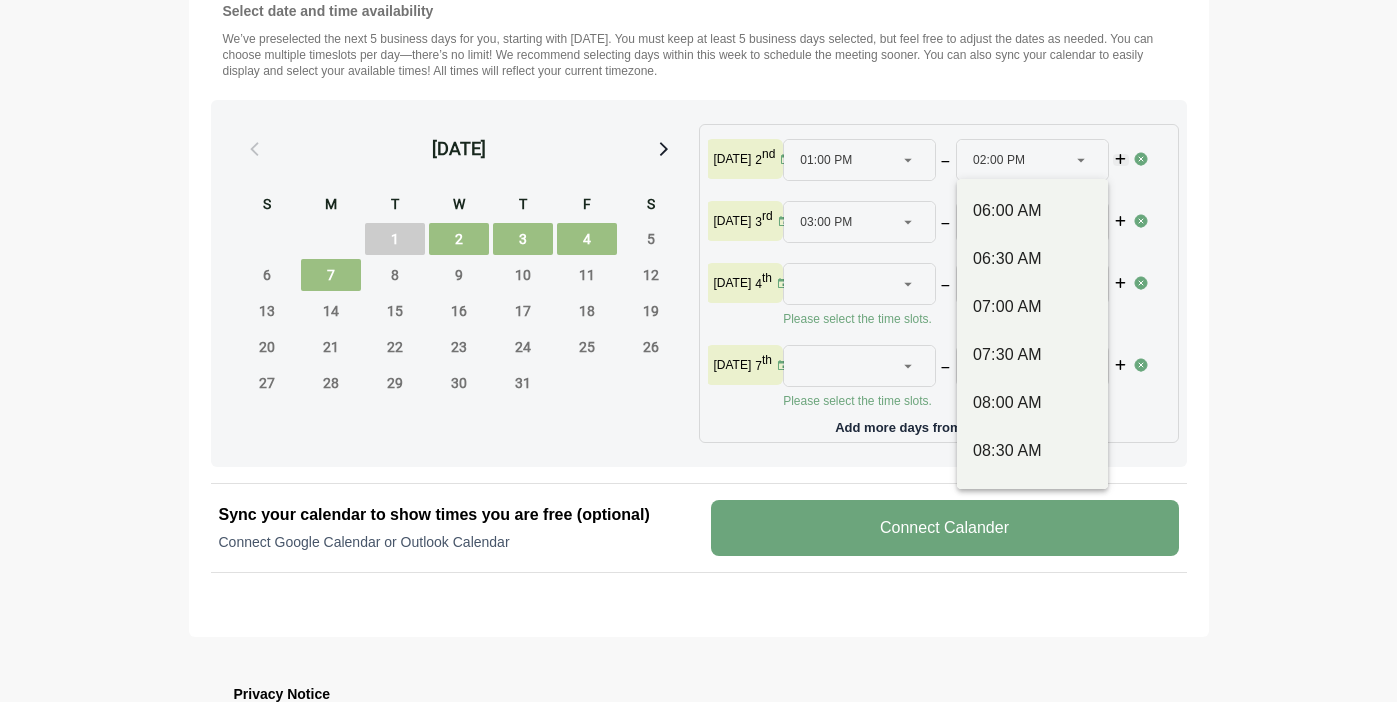 click 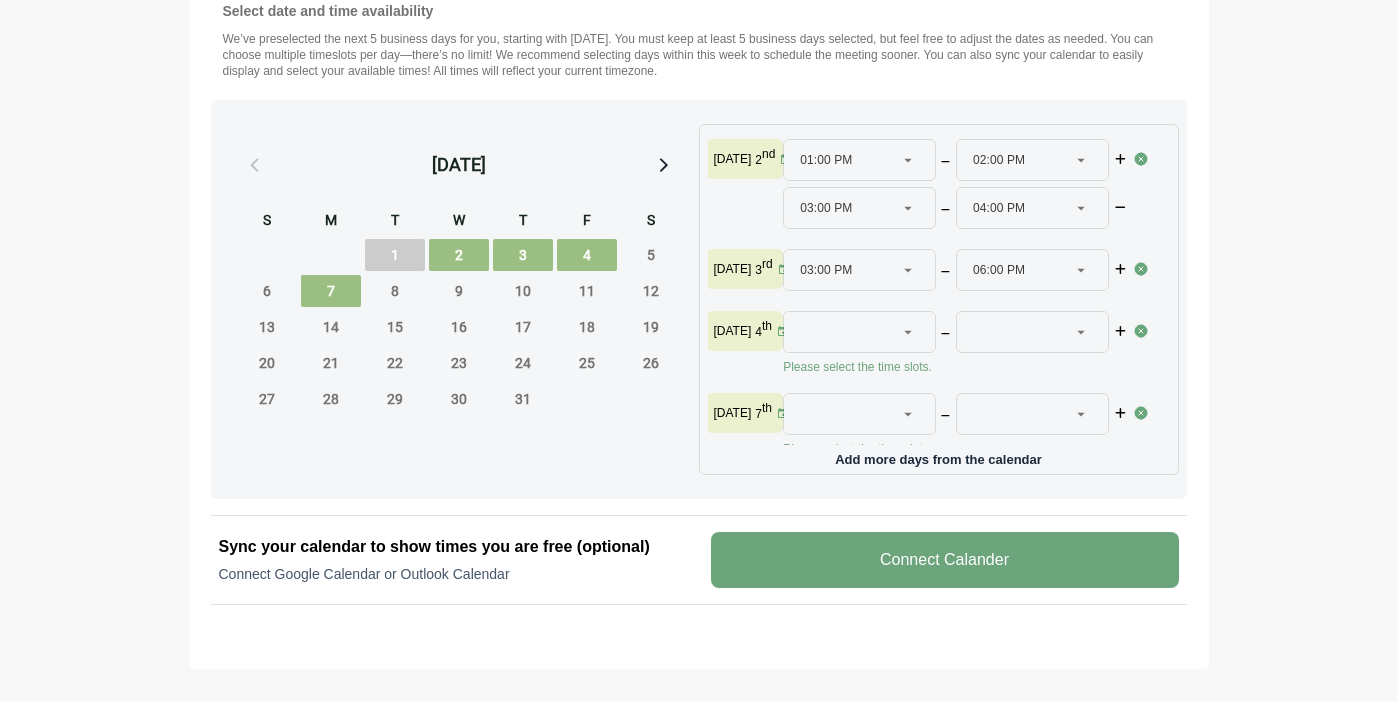 click at bounding box center (1082, 160) 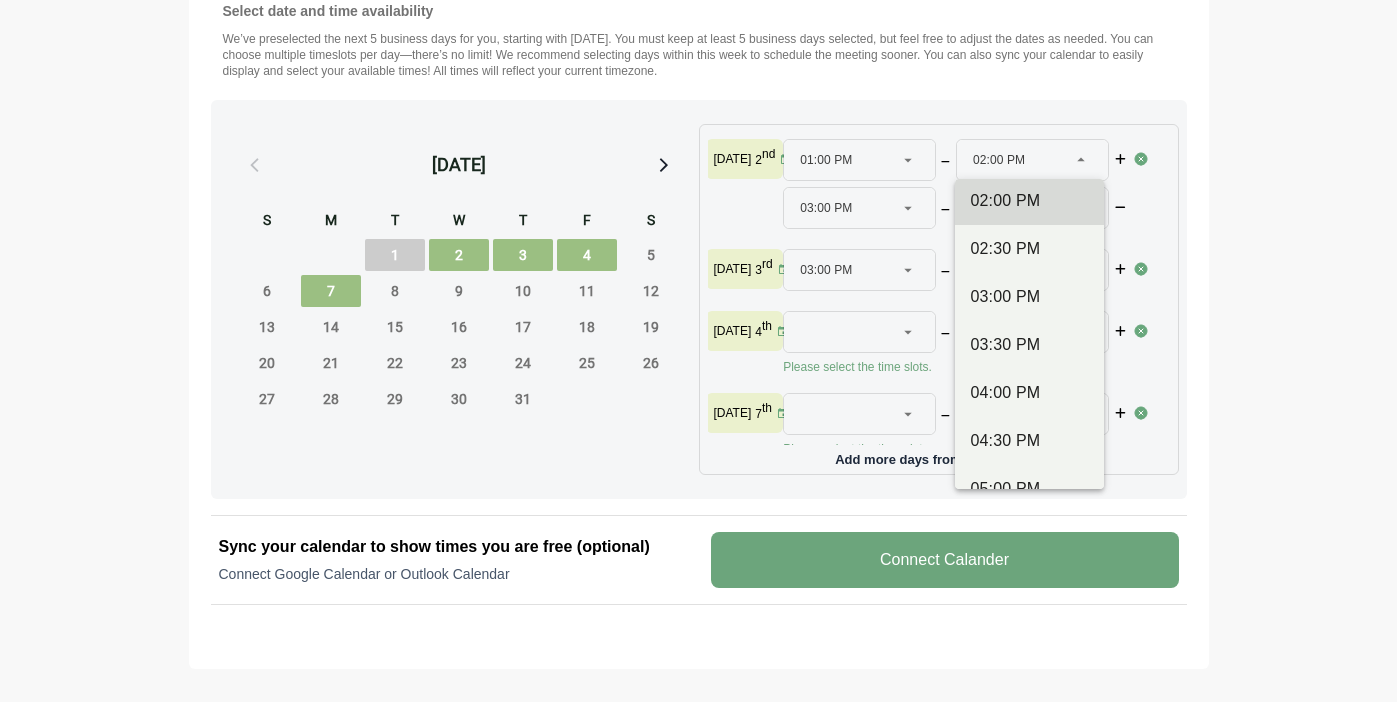 scroll, scrollTop: 763, scrollLeft: 0, axis: vertical 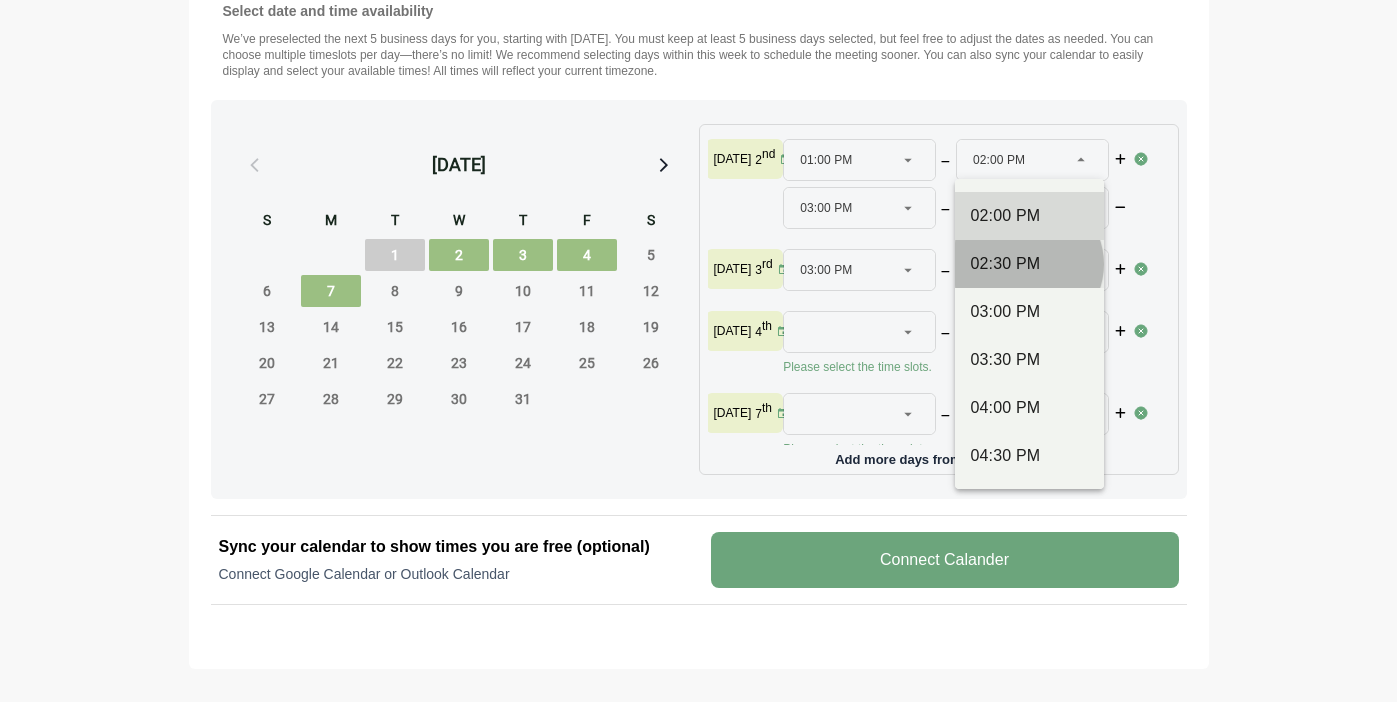 click on "02:30 PM" at bounding box center [1029, 264] 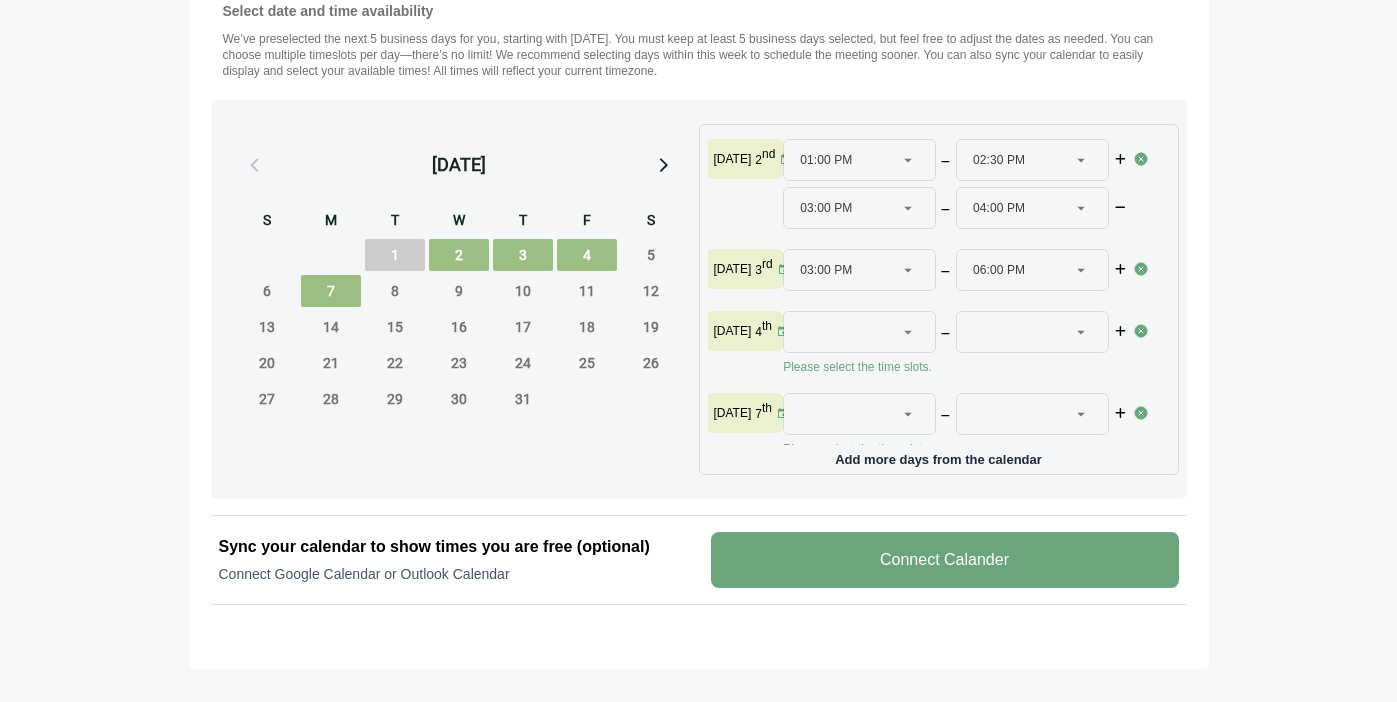 click 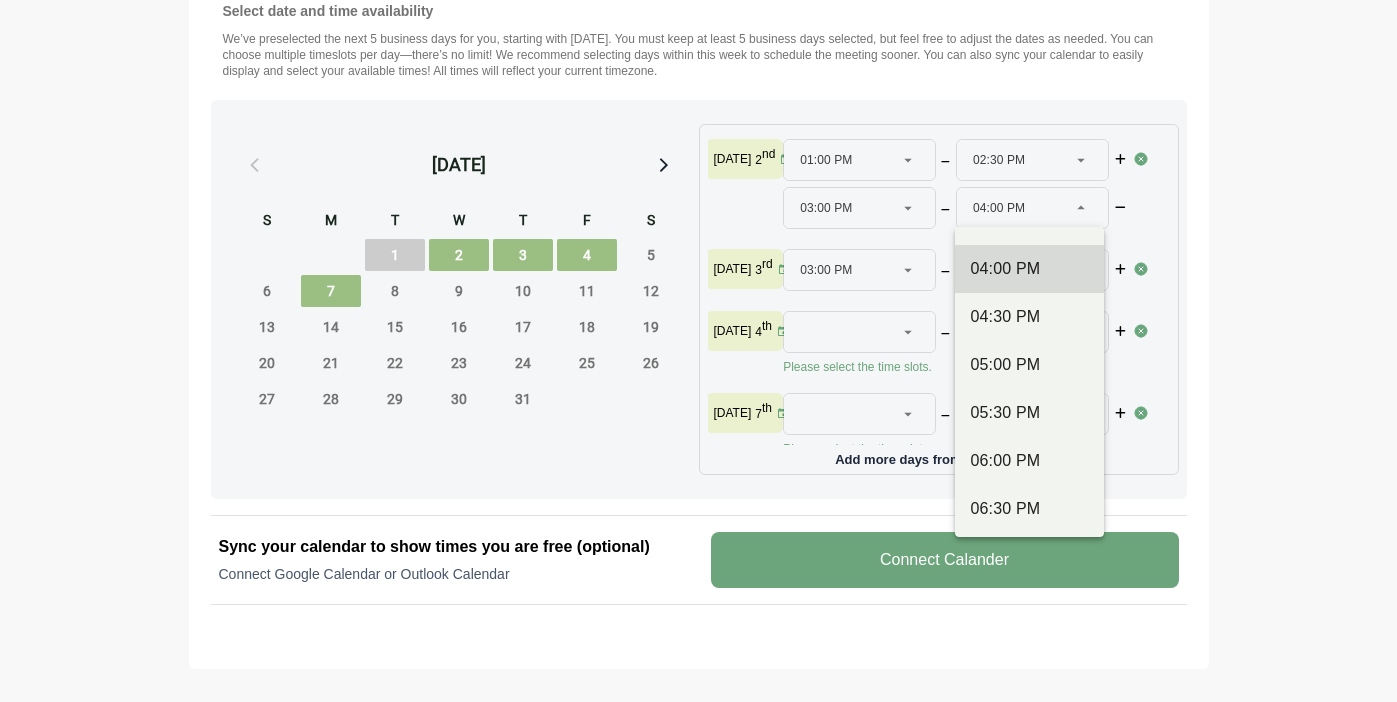 scroll, scrollTop: 959, scrollLeft: 0, axis: vertical 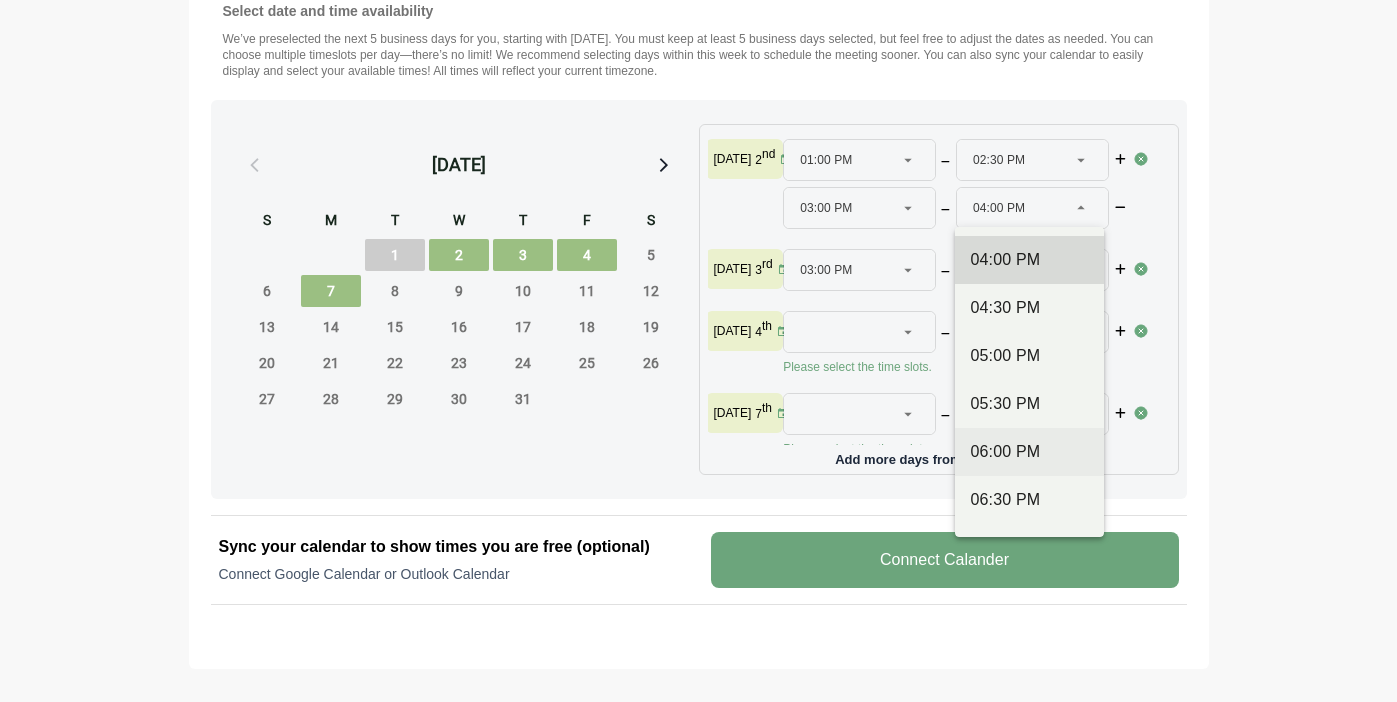 click on "06:00 PM" at bounding box center [1029, 452] 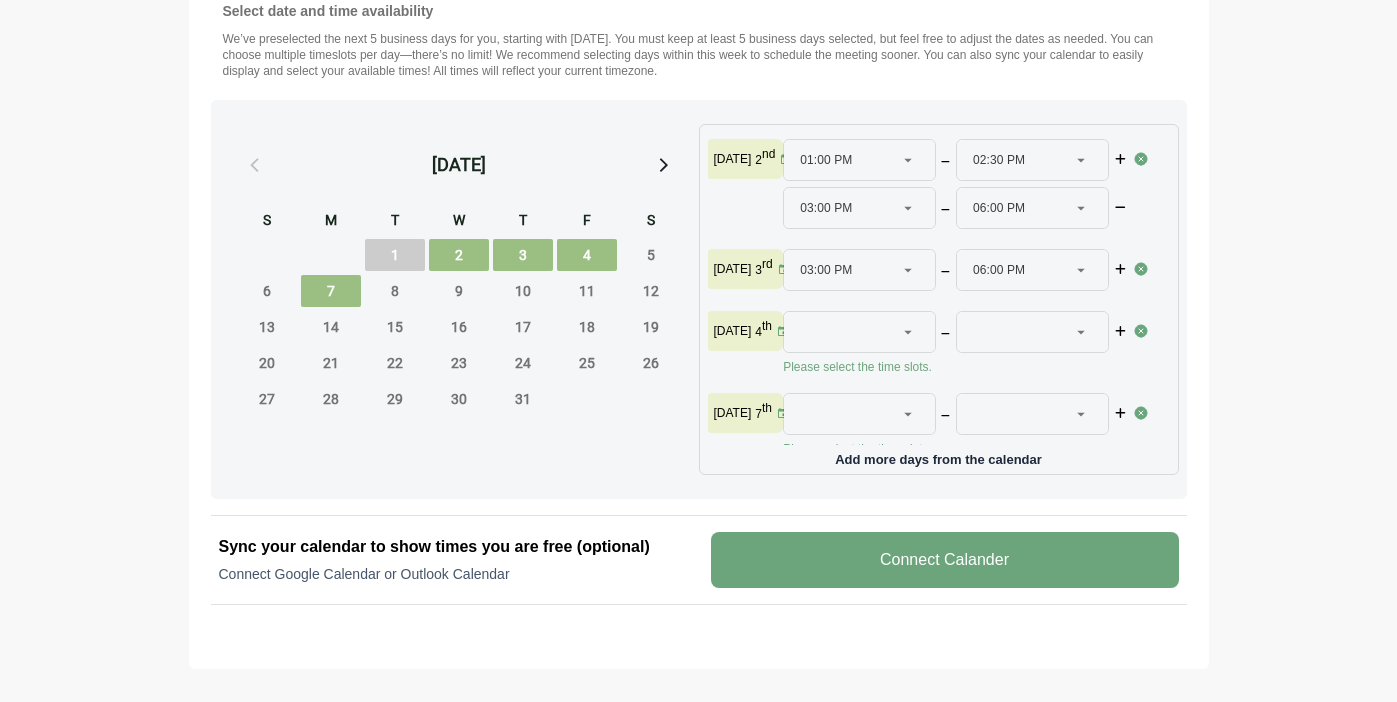 click at bounding box center [1141, 331] 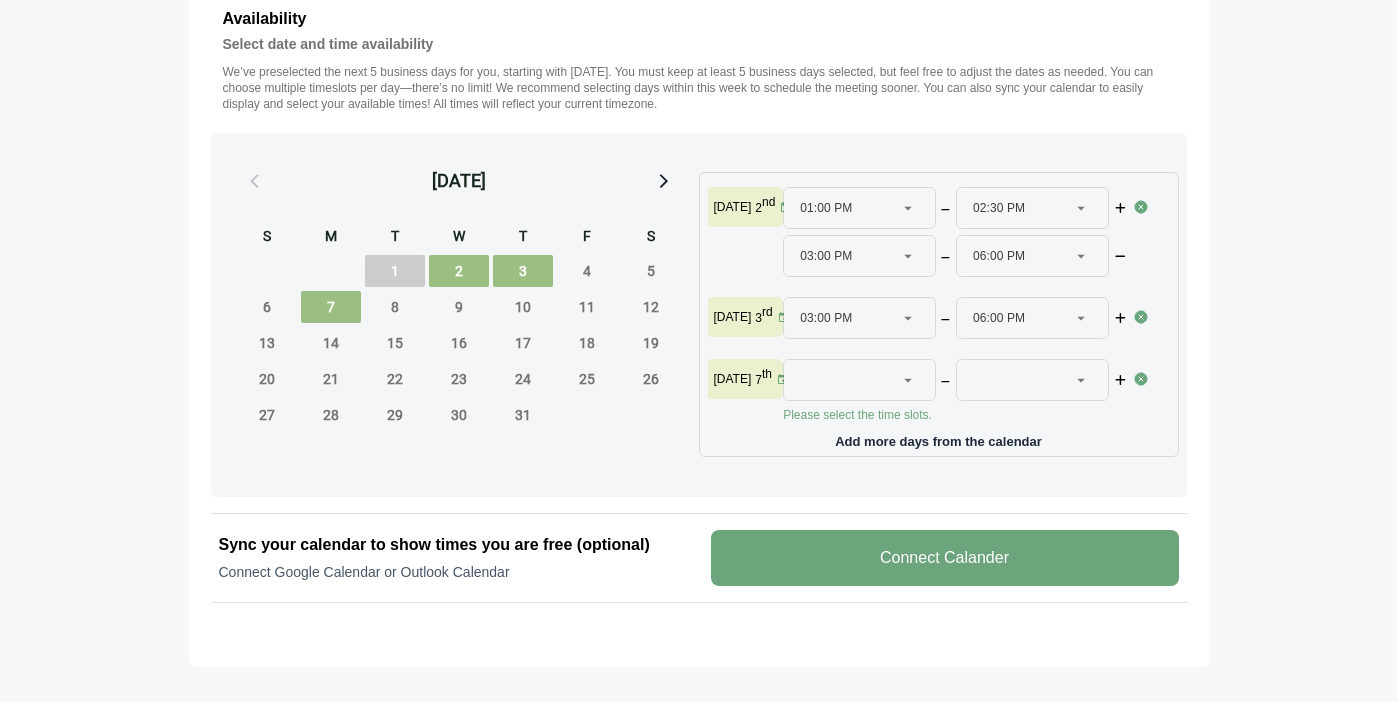 scroll, scrollTop: 811, scrollLeft: 0, axis: vertical 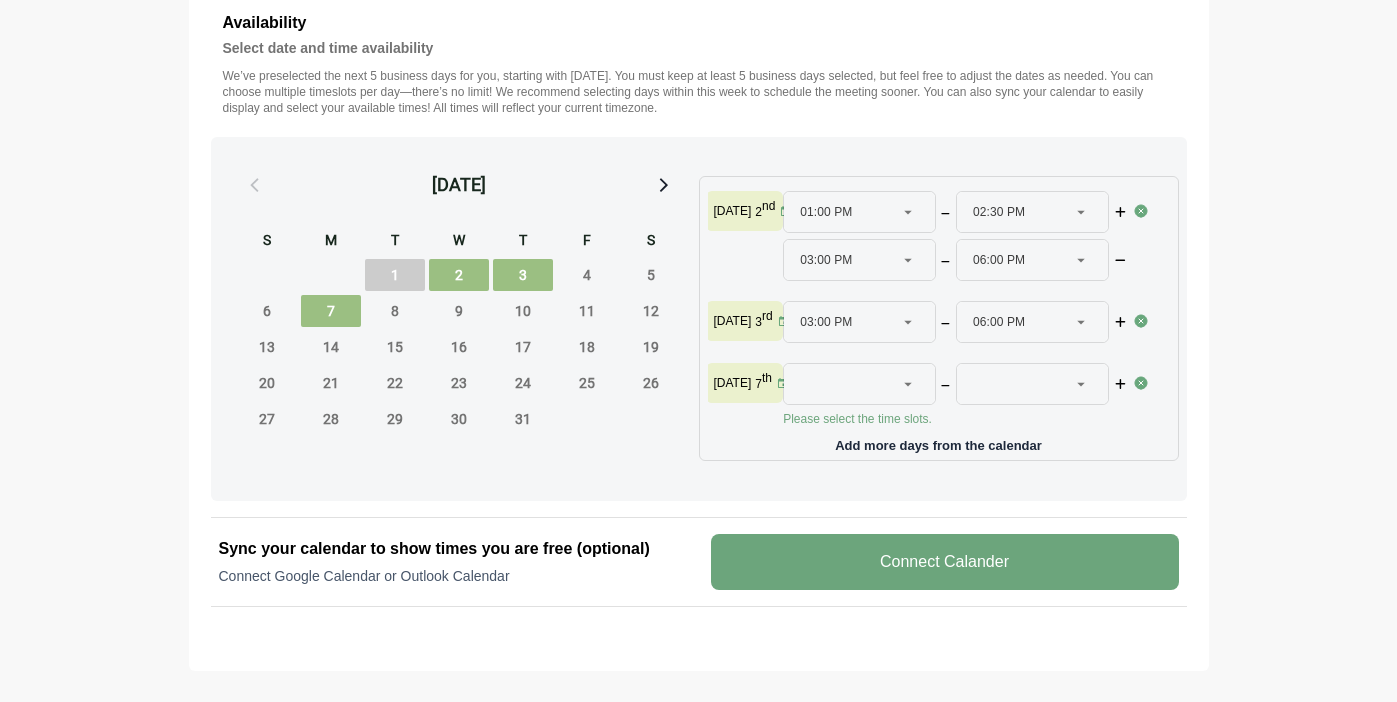 click 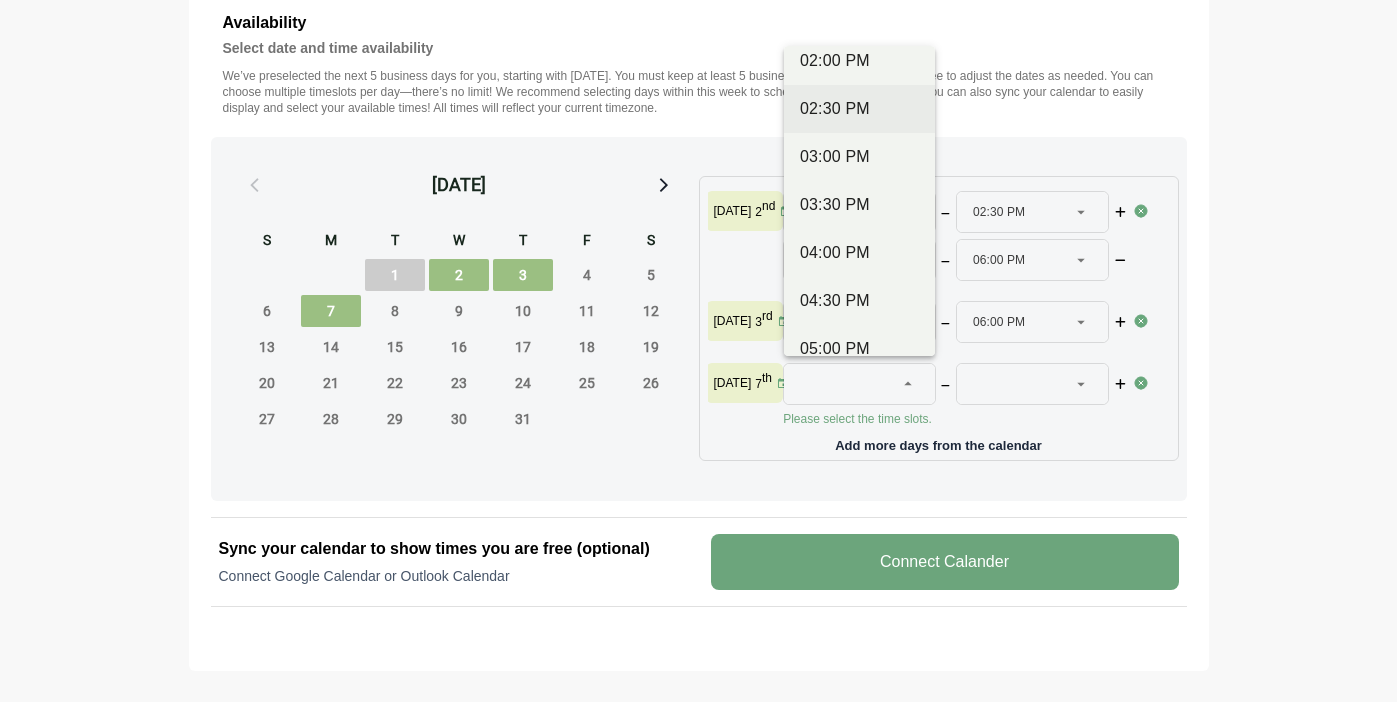 scroll, scrollTop: 791, scrollLeft: 0, axis: vertical 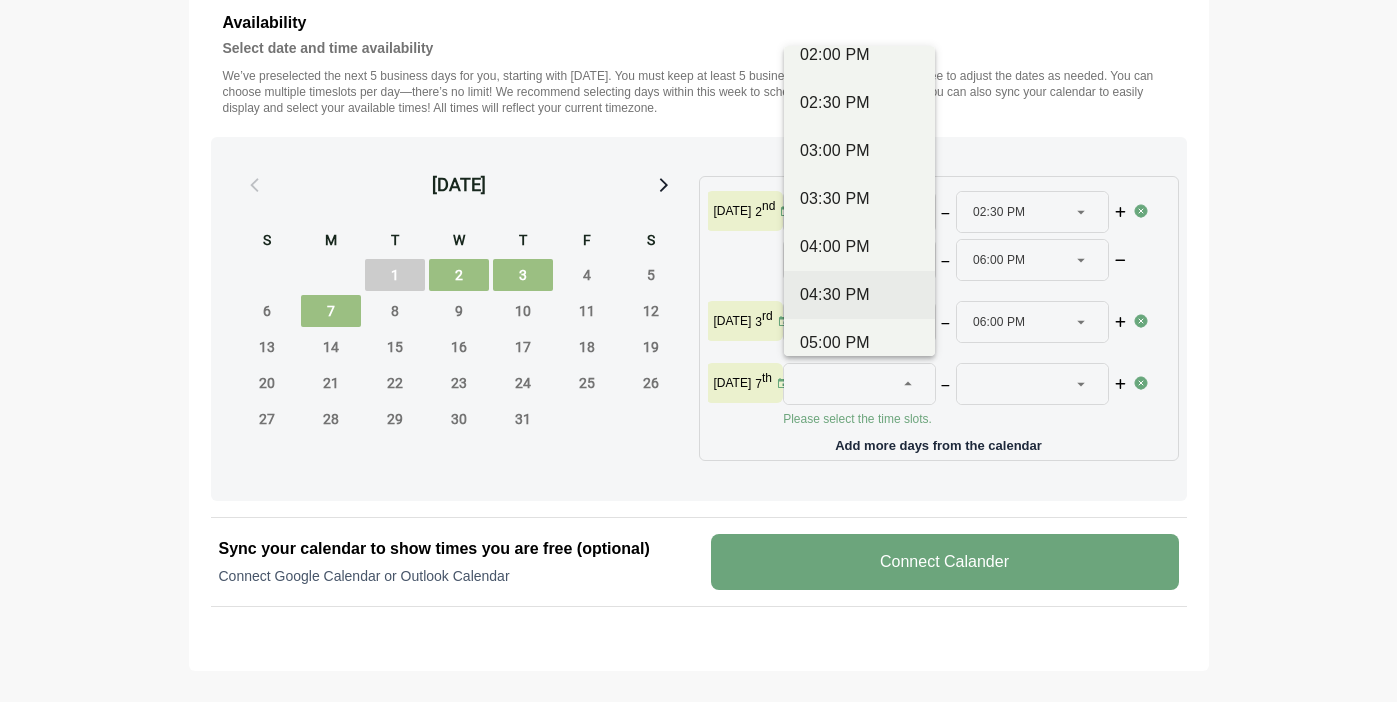 click on "04:30 PM" at bounding box center (859, 295) 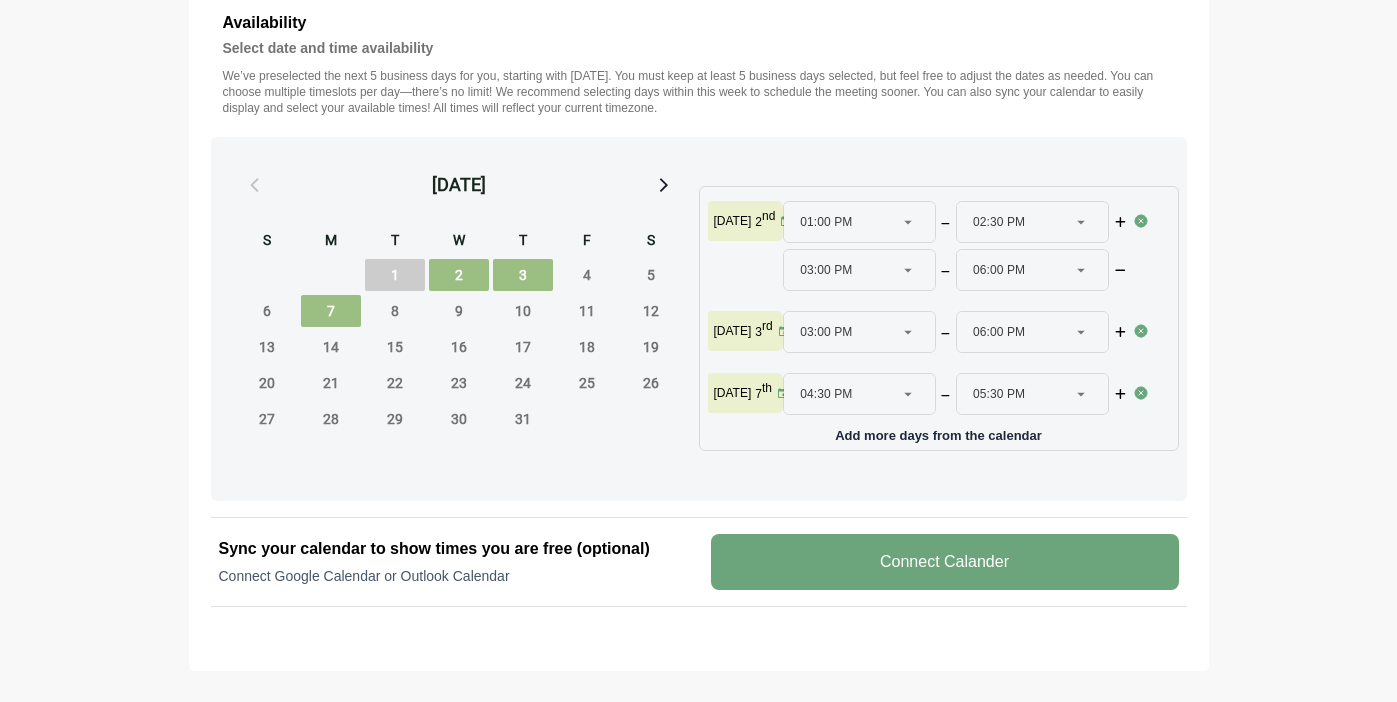 click 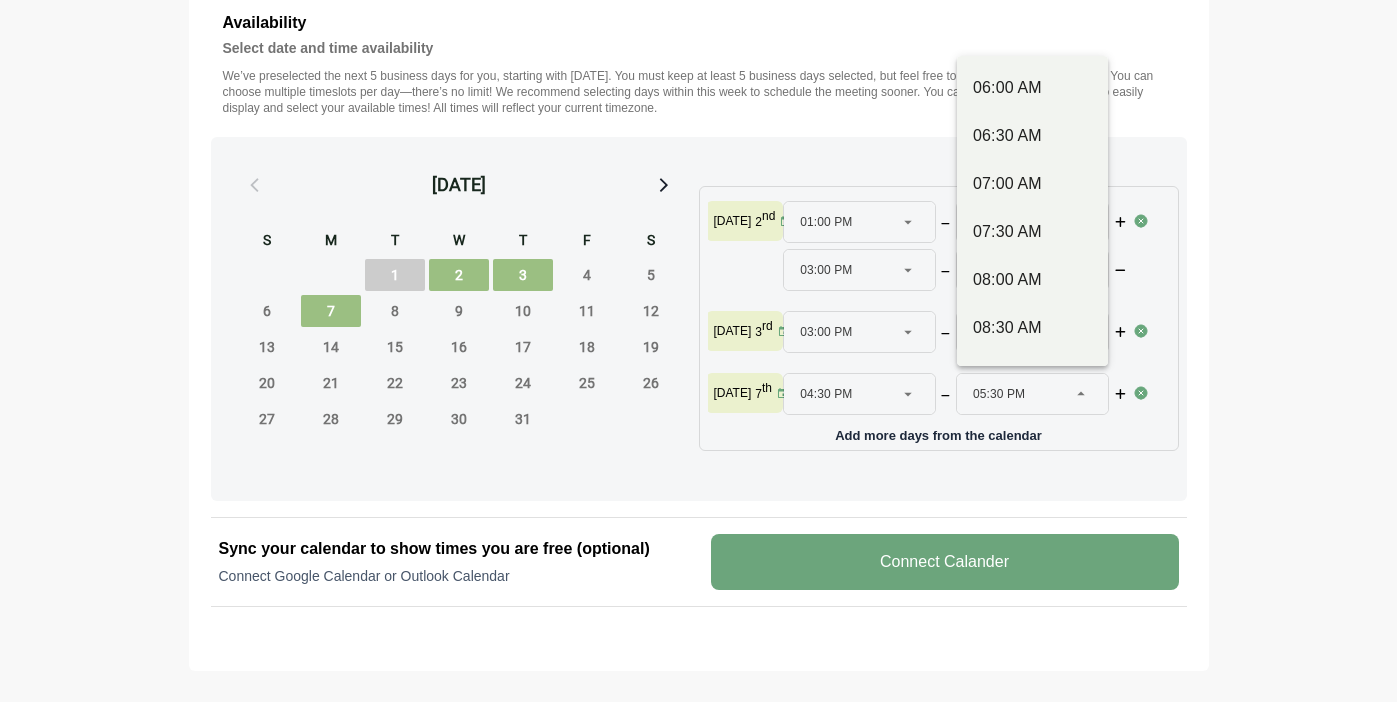 click on "**********" at bounding box center [698, 112] 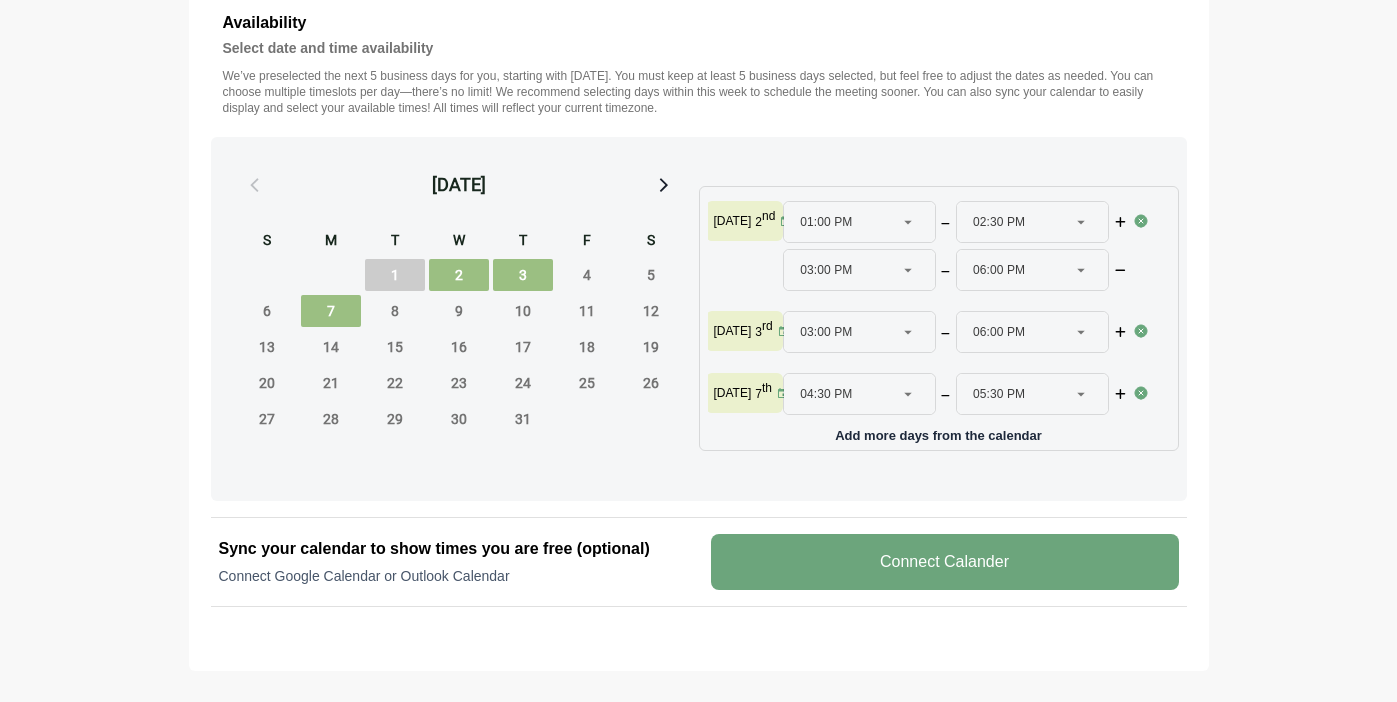 click on "Connect Calander" at bounding box center (945, 562) 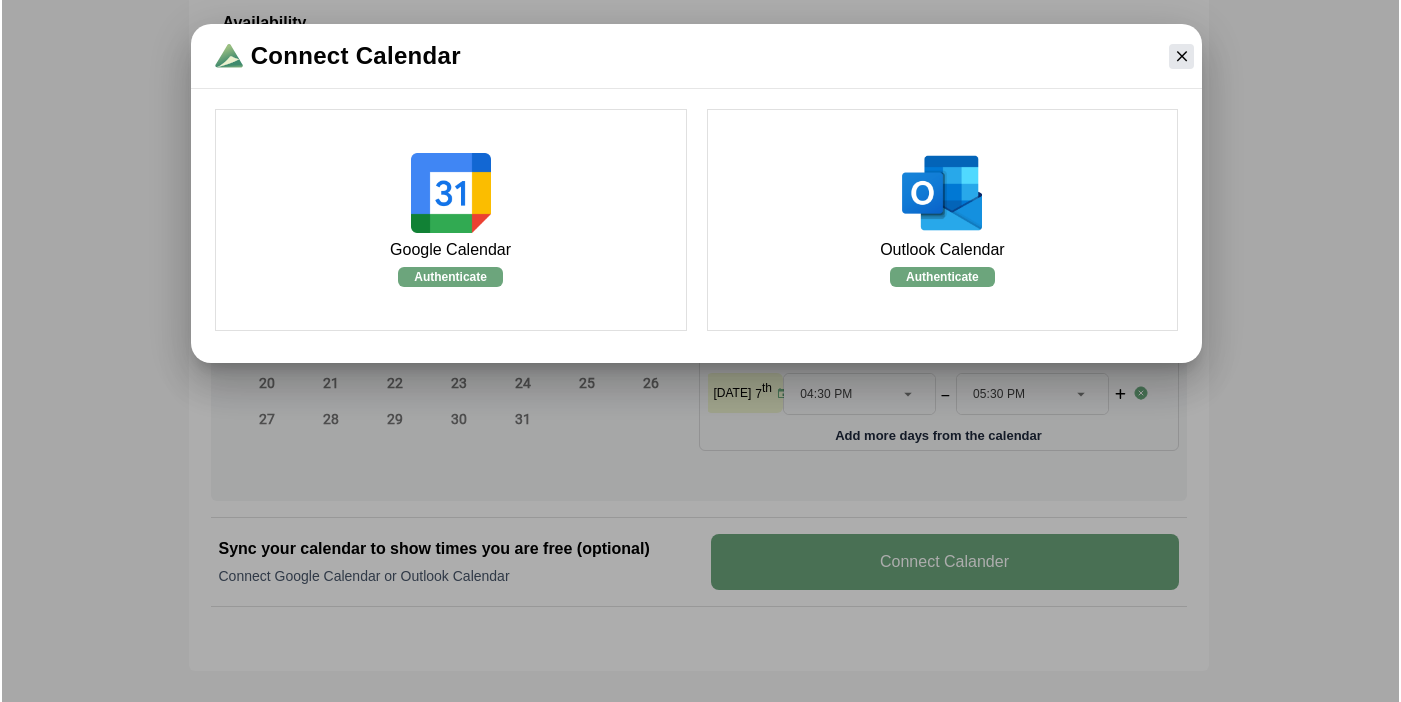 scroll, scrollTop: 0, scrollLeft: 0, axis: both 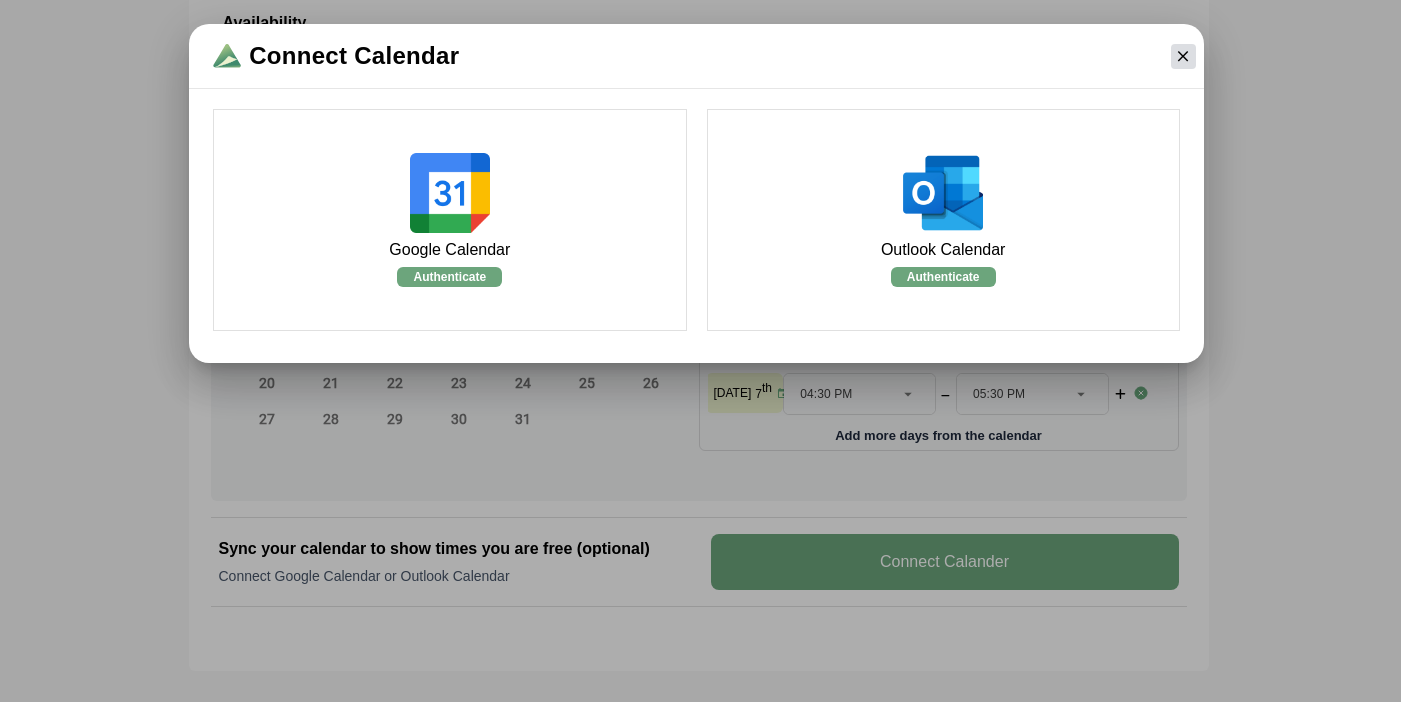 click 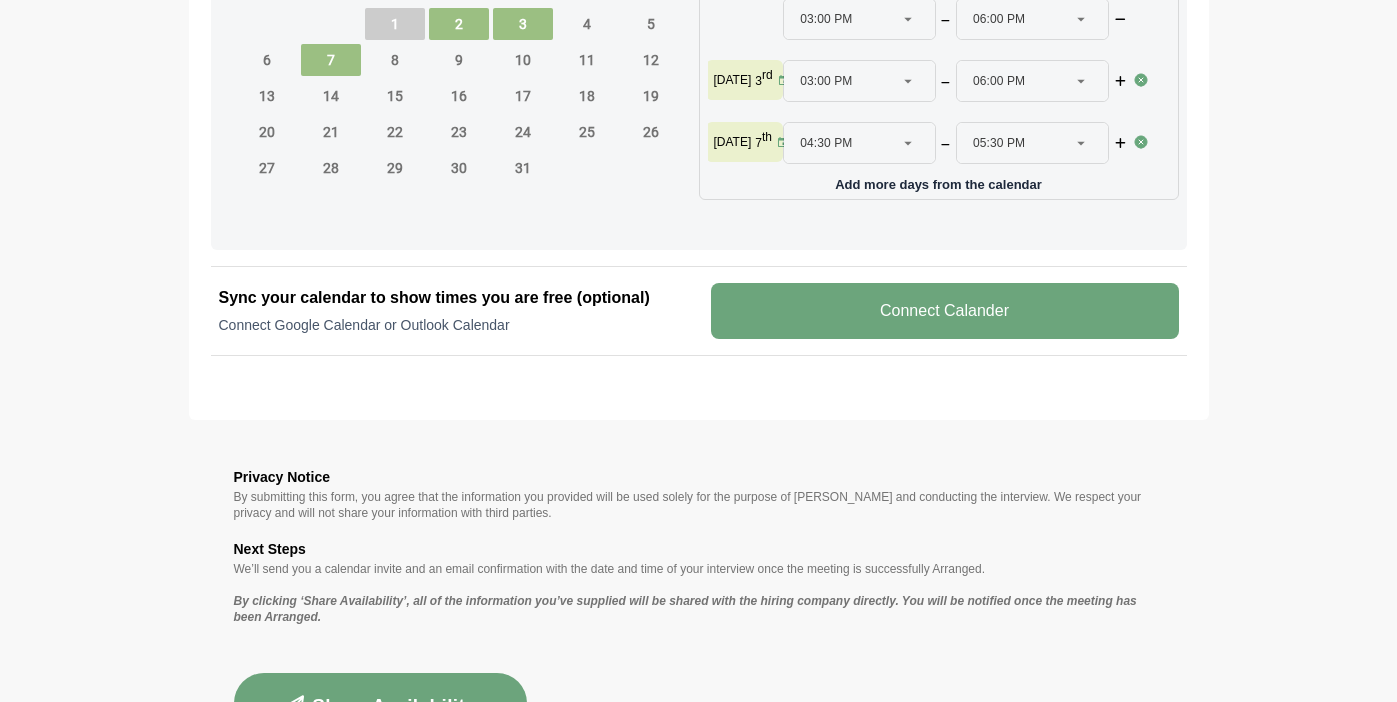 scroll, scrollTop: 1143, scrollLeft: 0, axis: vertical 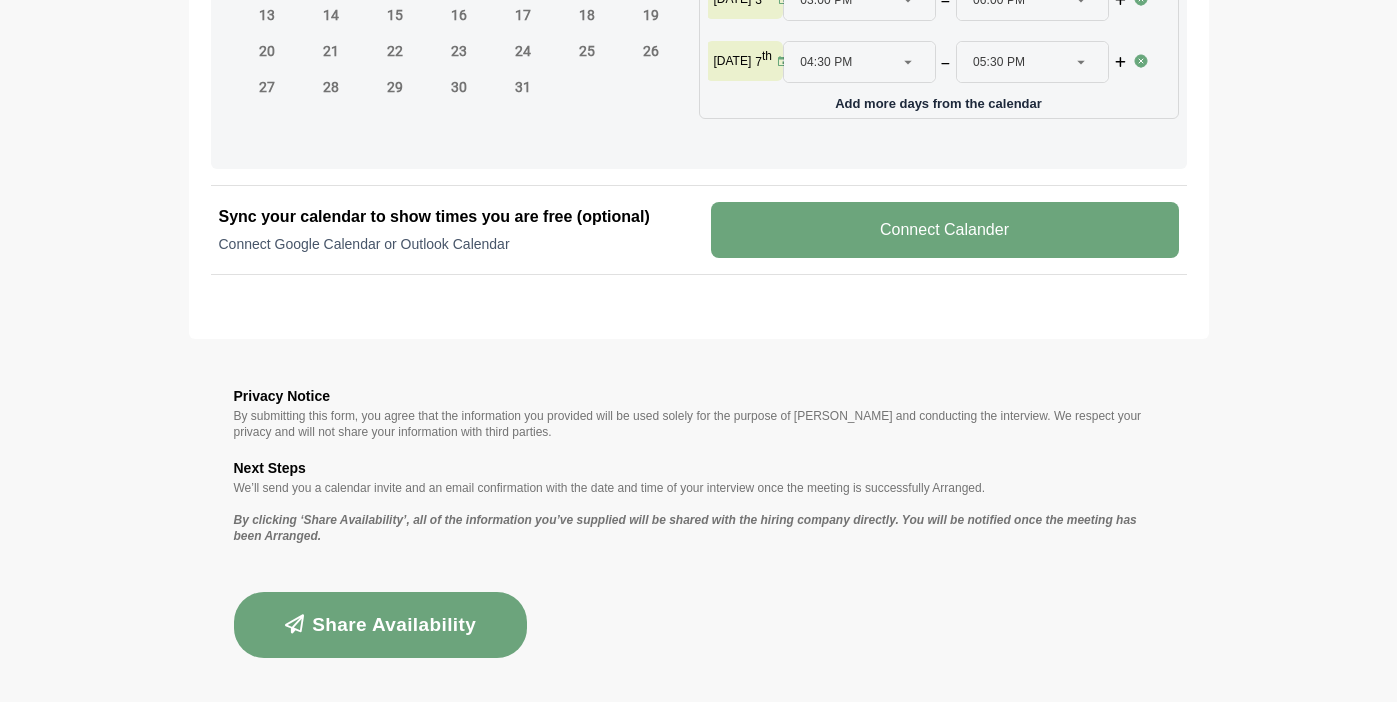 click on "Share Availability" at bounding box center [381, 625] 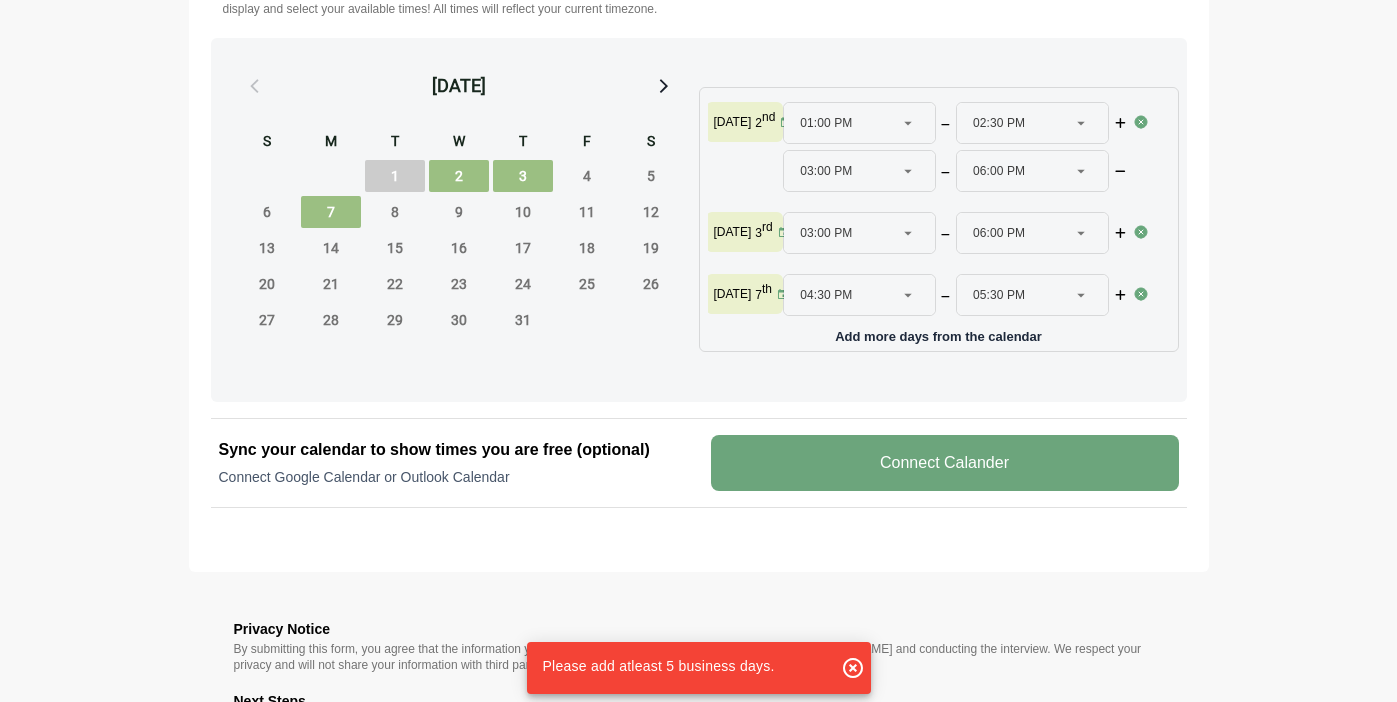 scroll, scrollTop: 913, scrollLeft: 0, axis: vertical 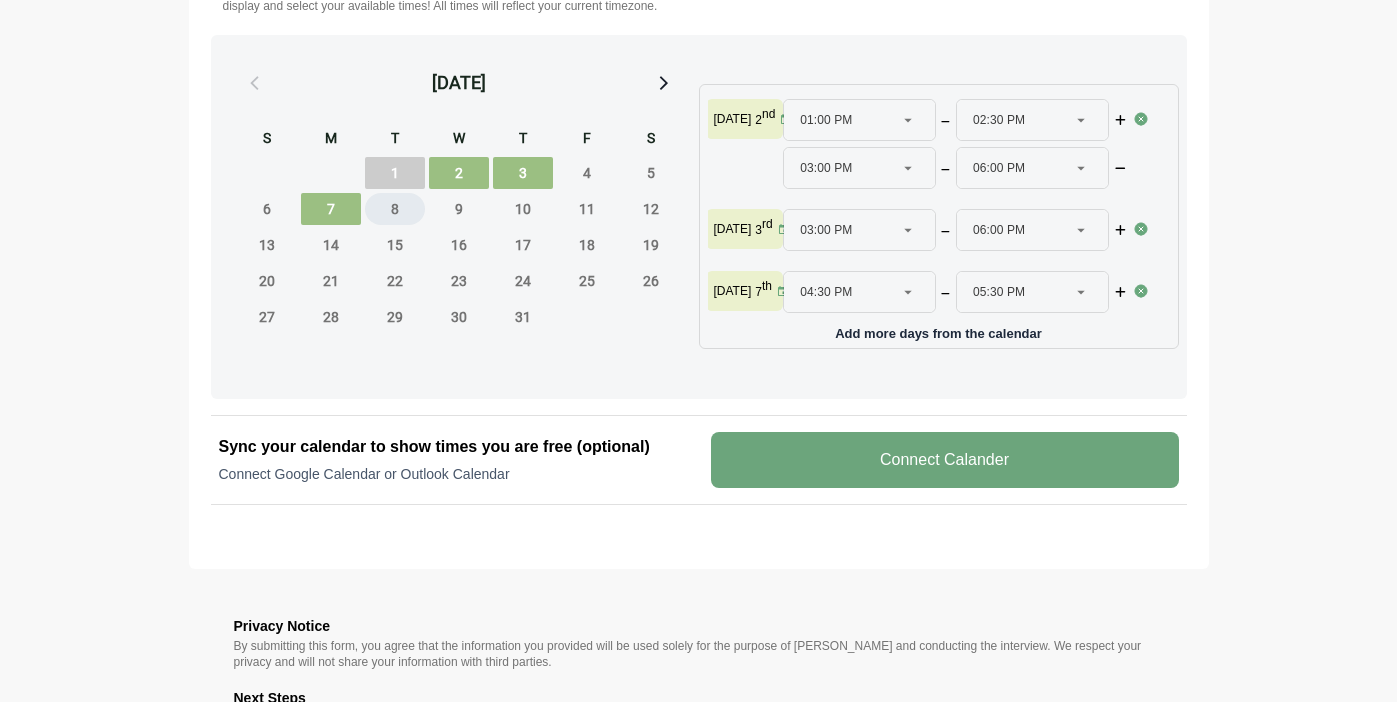 click on "8" at bounding box center (395, 209) 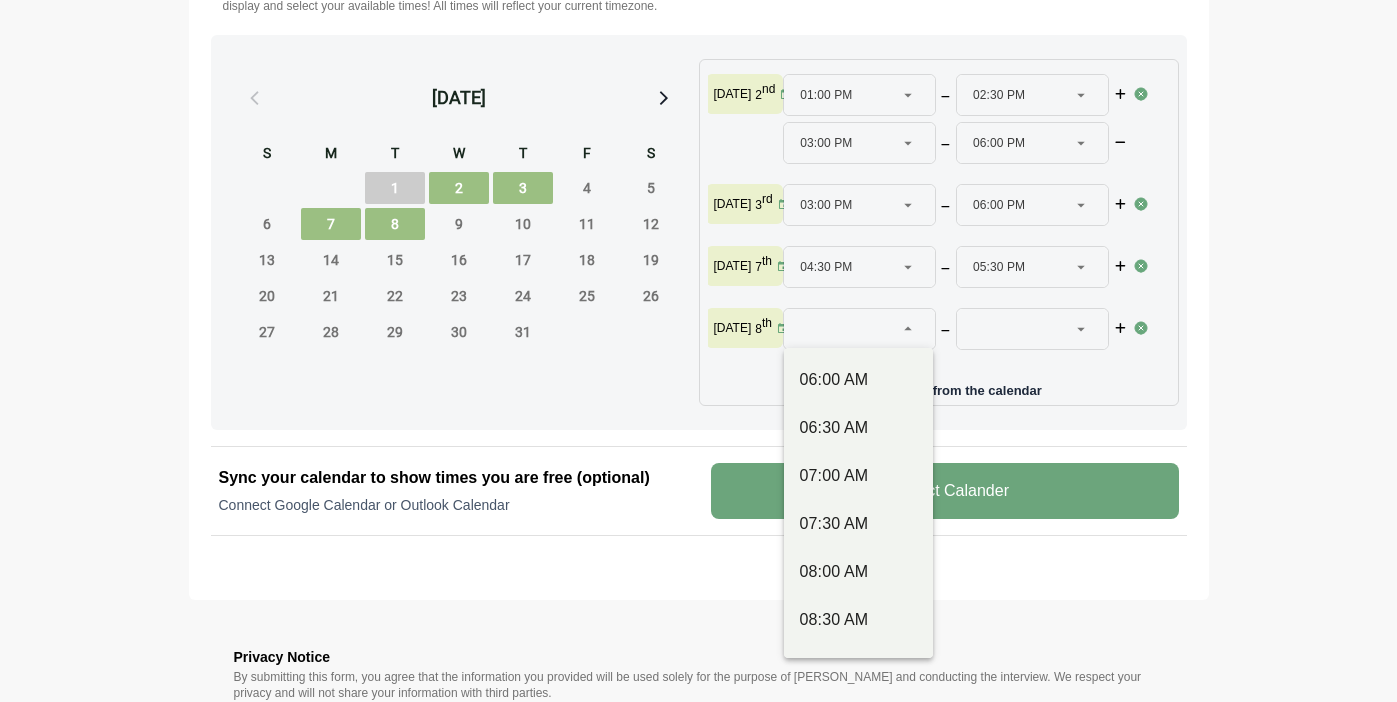 click at bounding box center [909, 329] 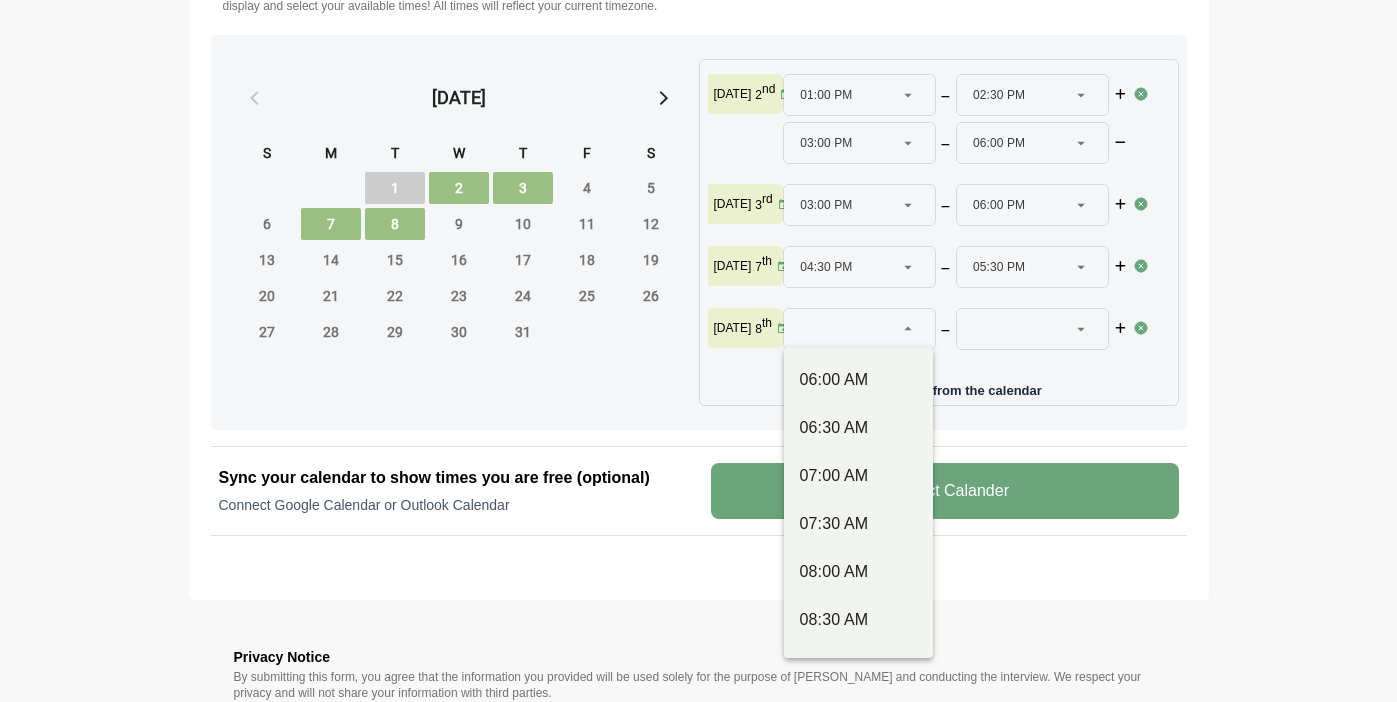 click 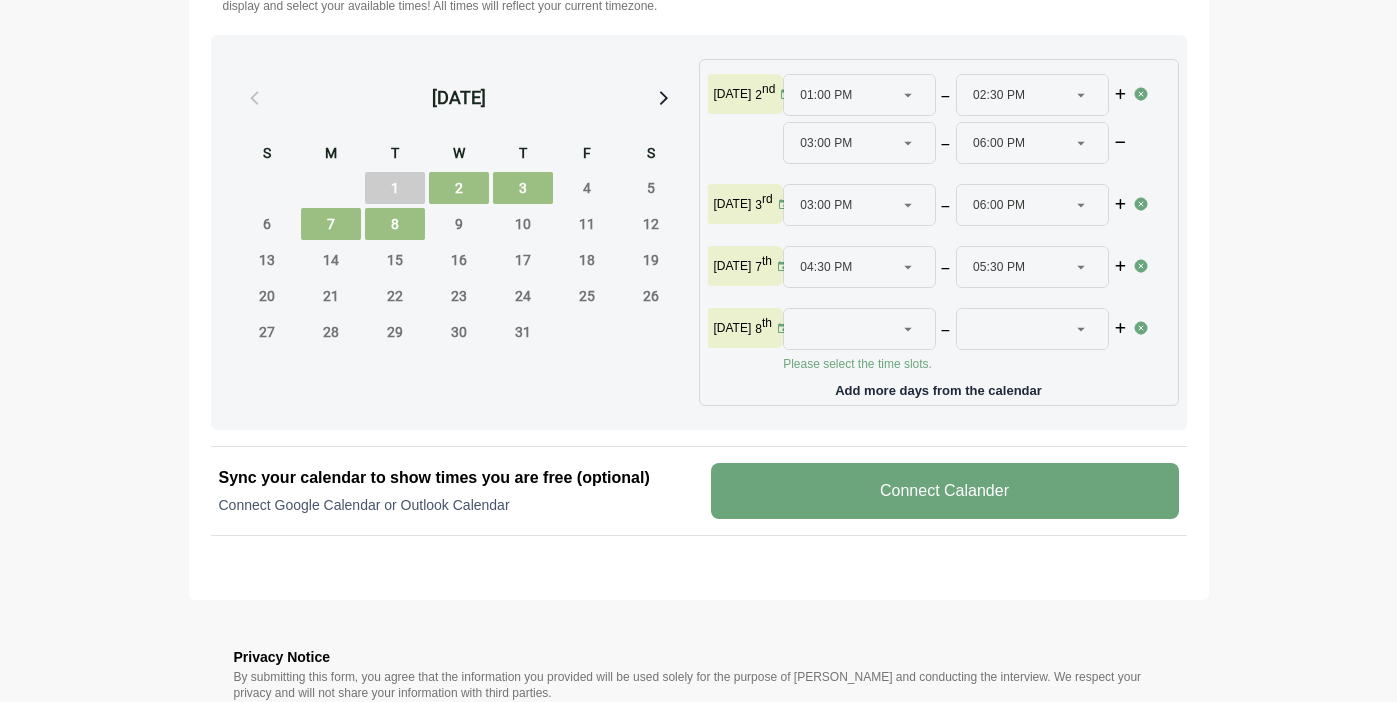 click 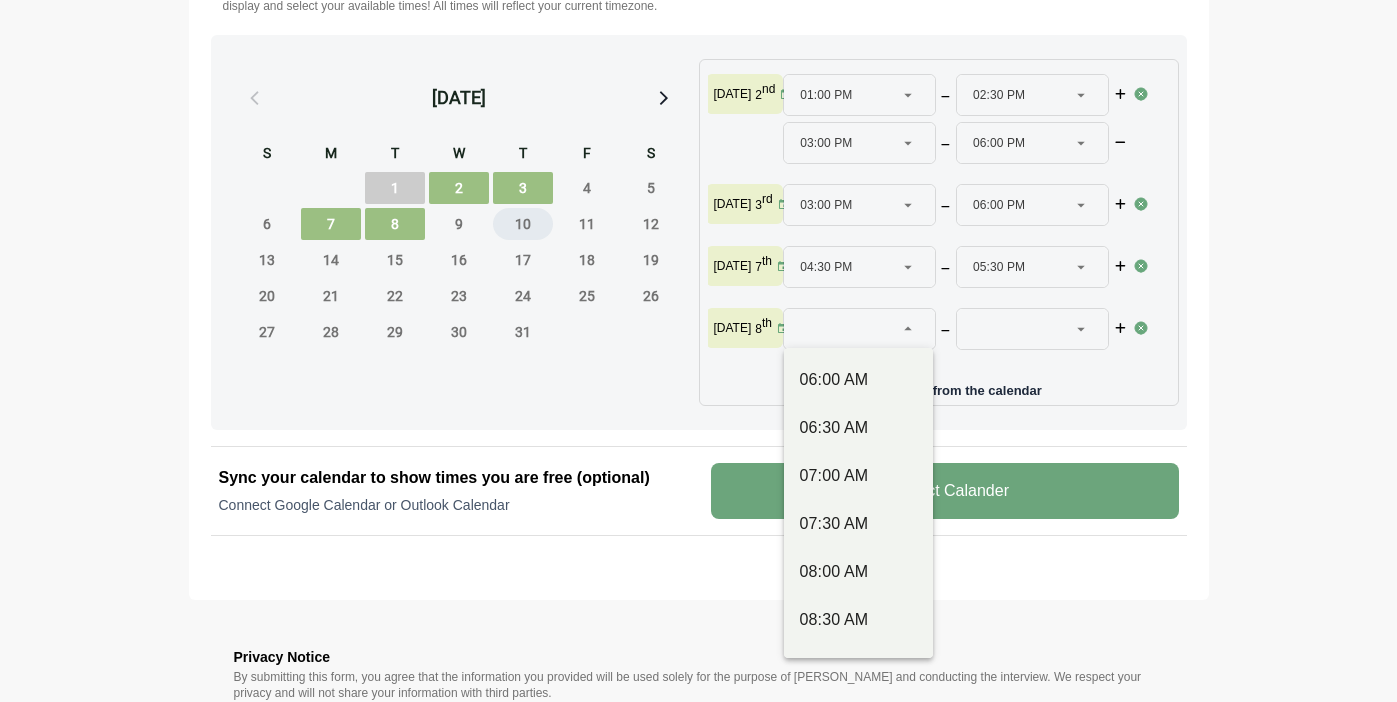 click on "10" at bounding box center (523, 224) 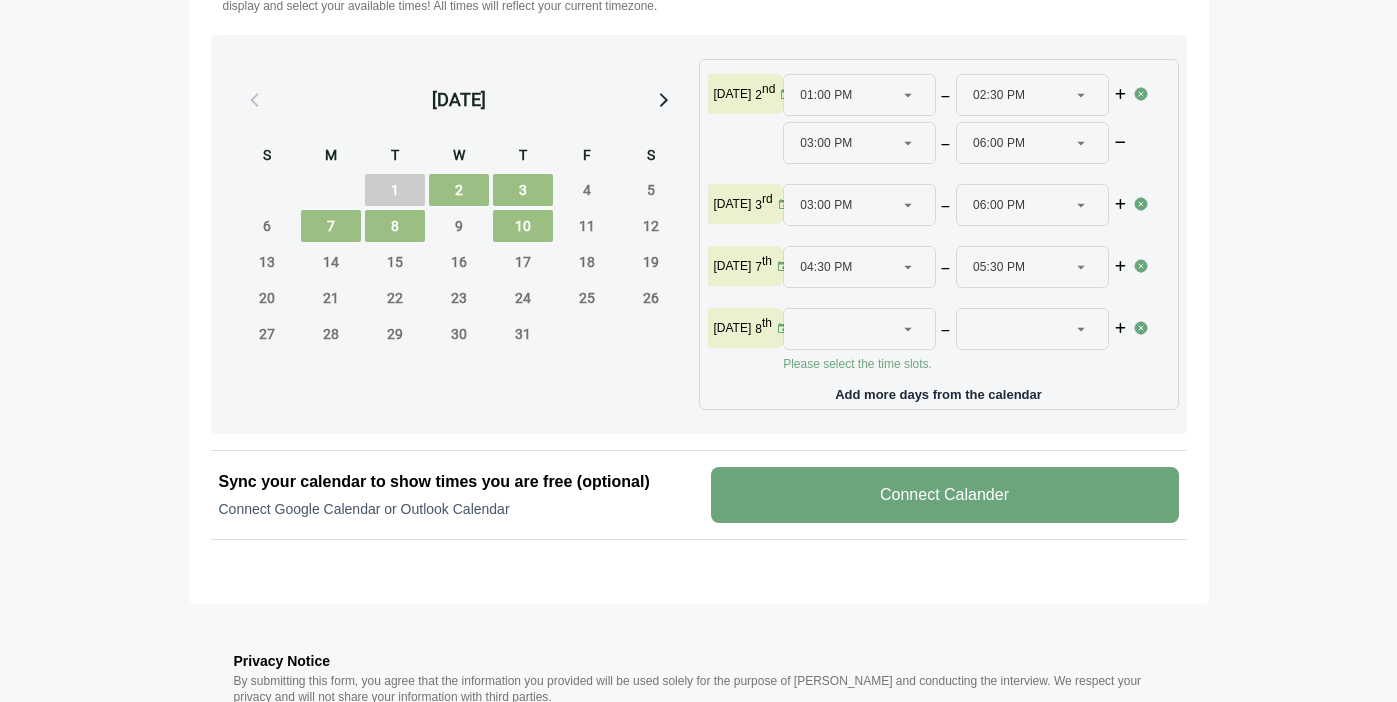 type 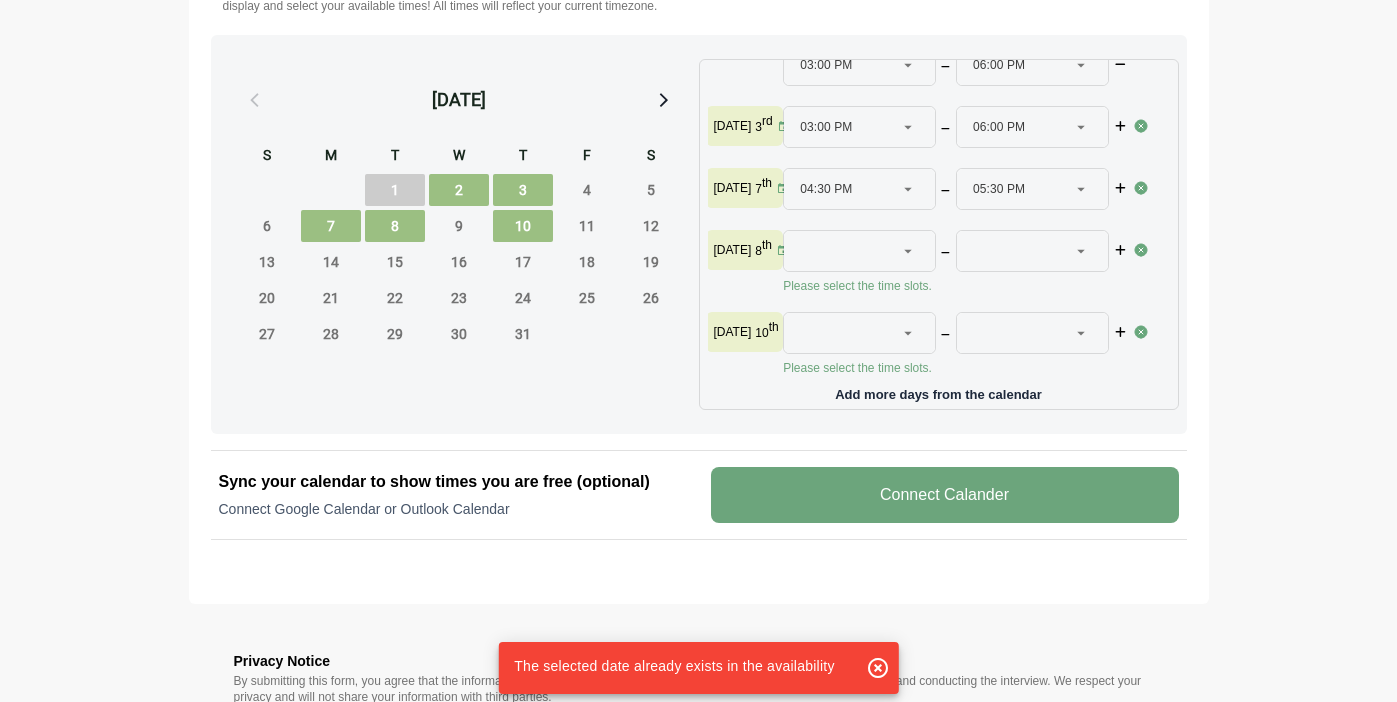 scroll, scrollTop: 94, scrollLeft: 0, axis: vertical 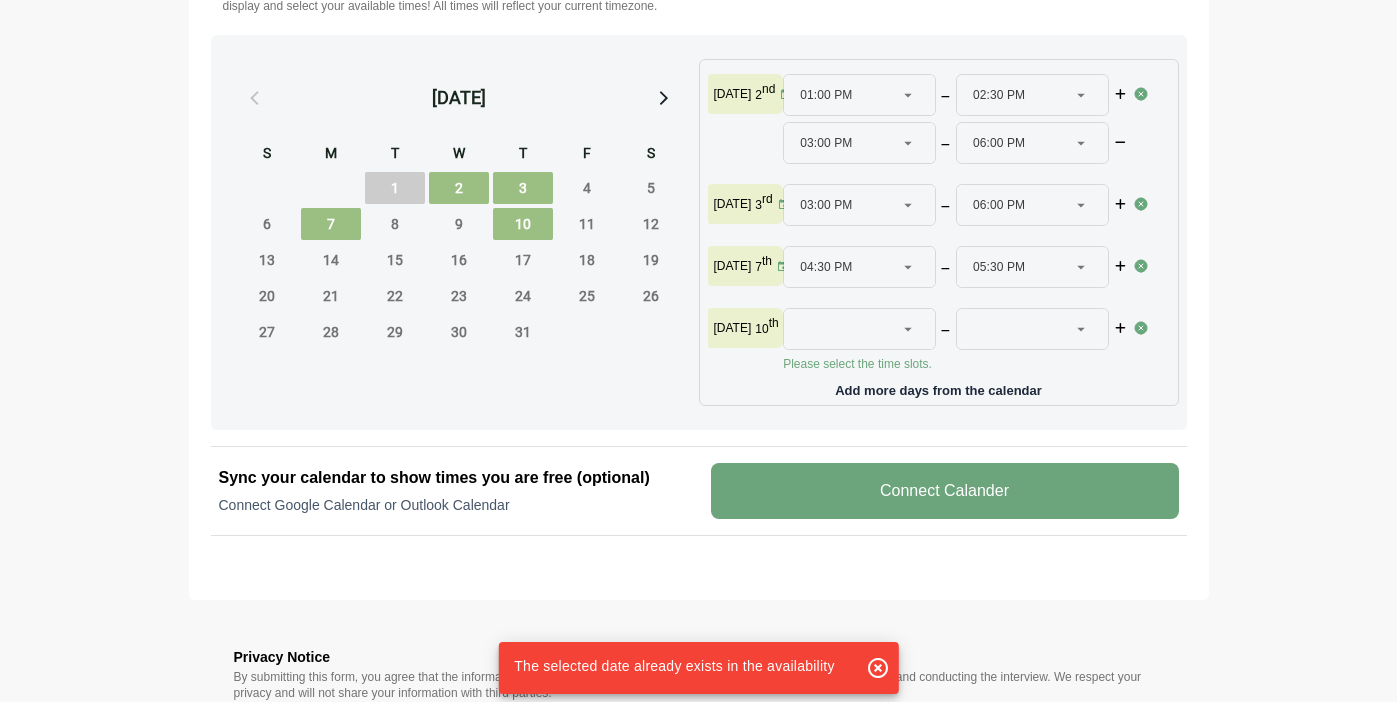 click 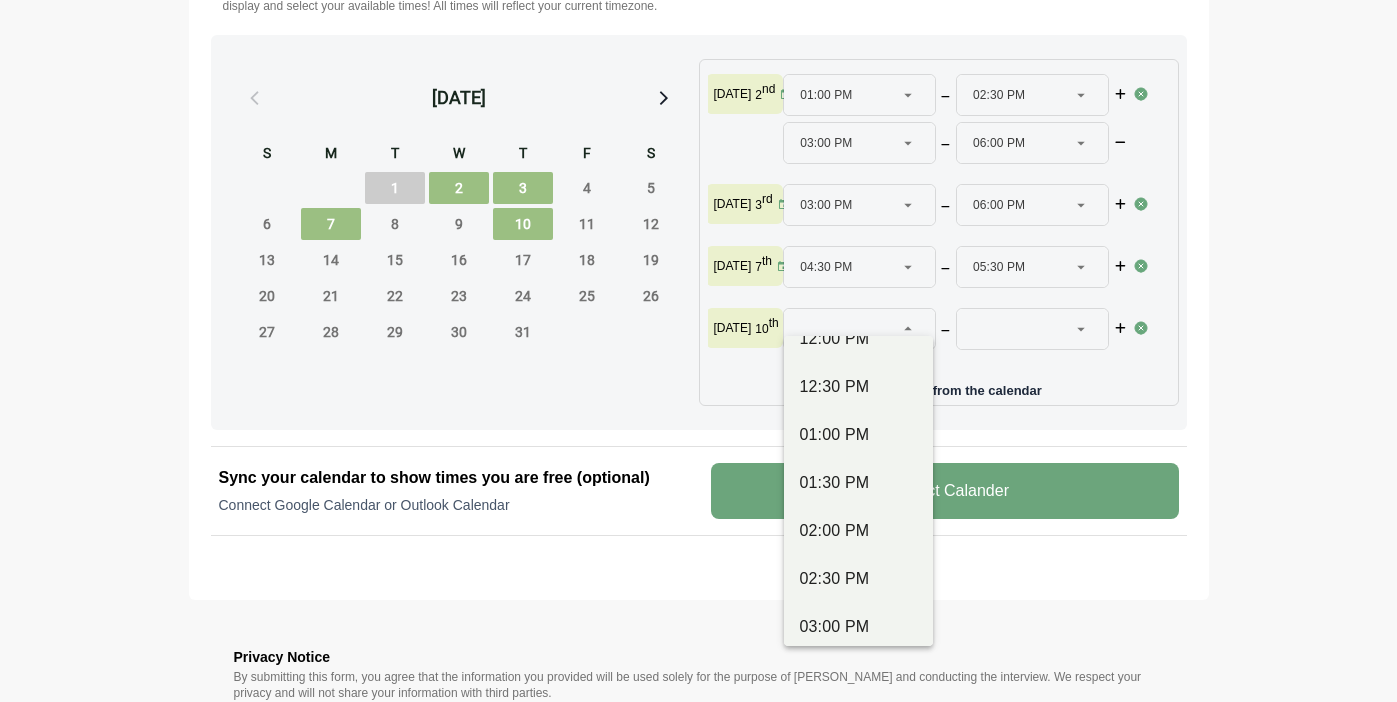 scroll, scrollTop: 604, scrollLeft: 0, axis: vertical 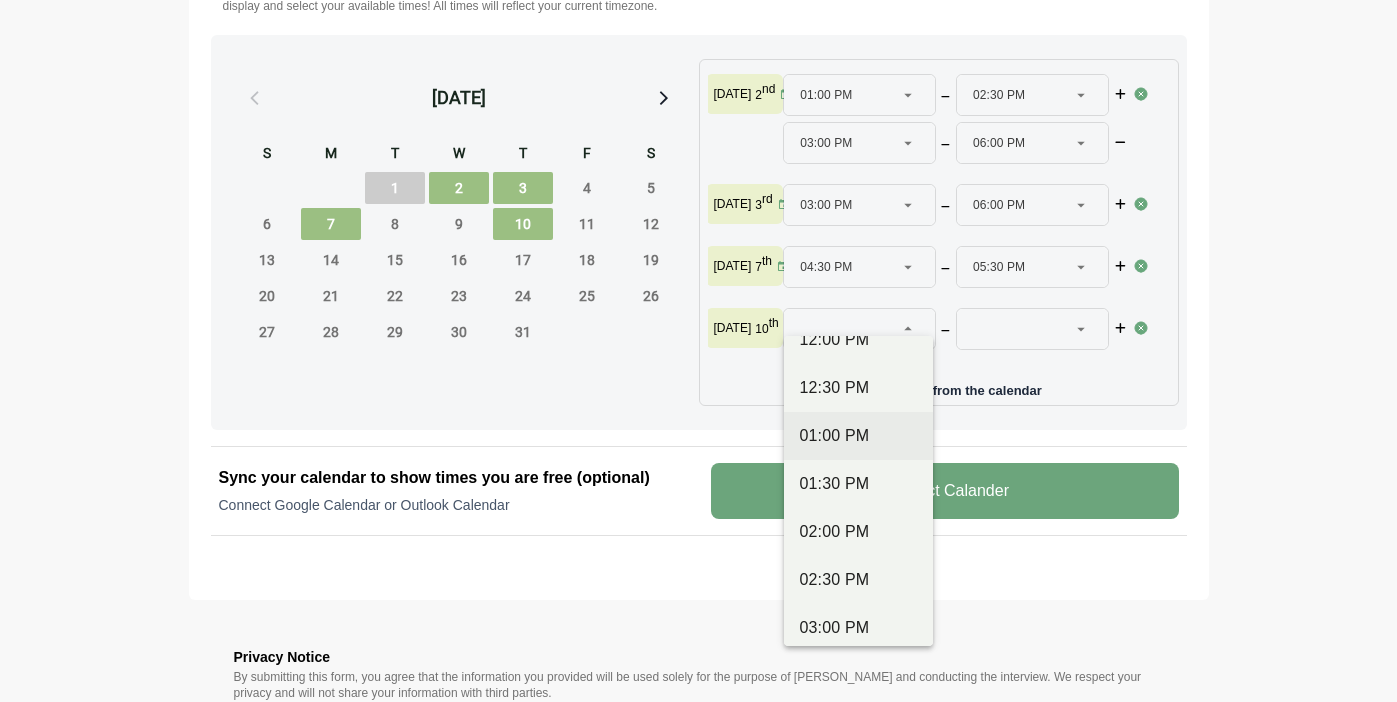 click on "01:00 PM" at bounding box center (858, 436) 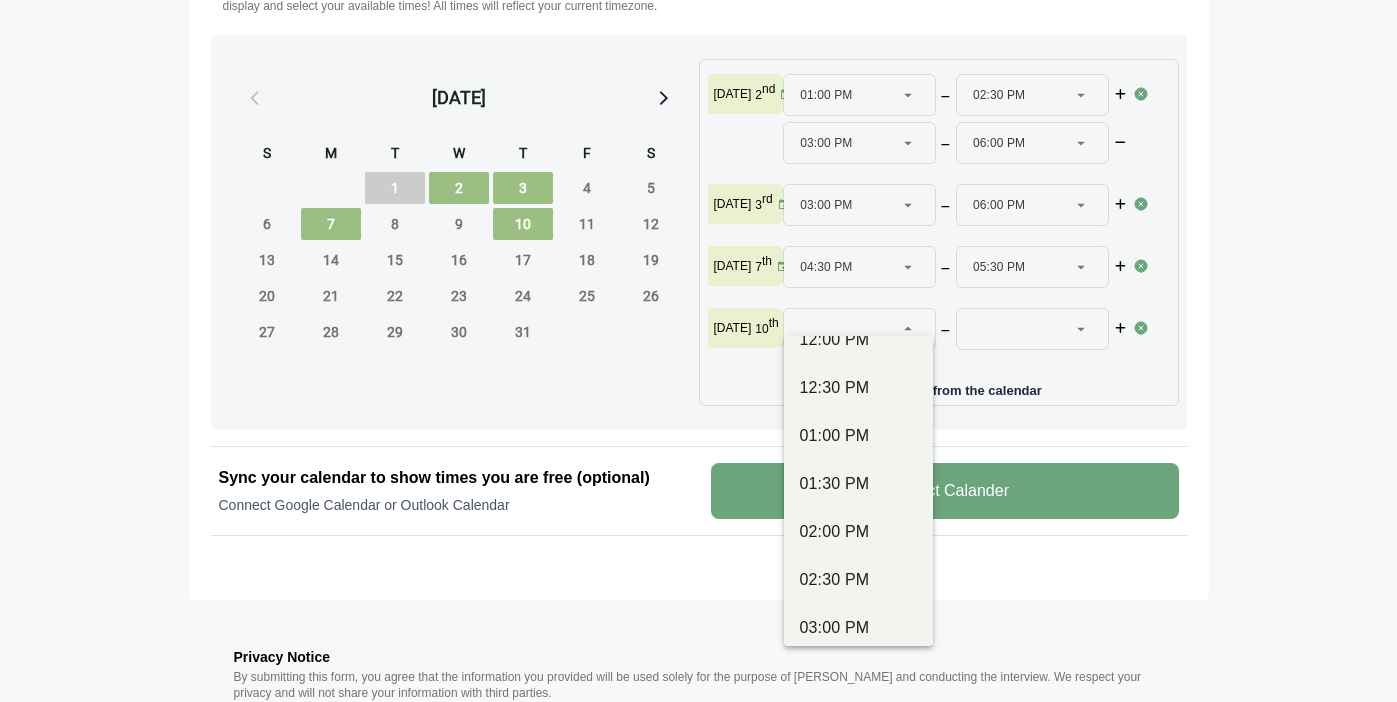type 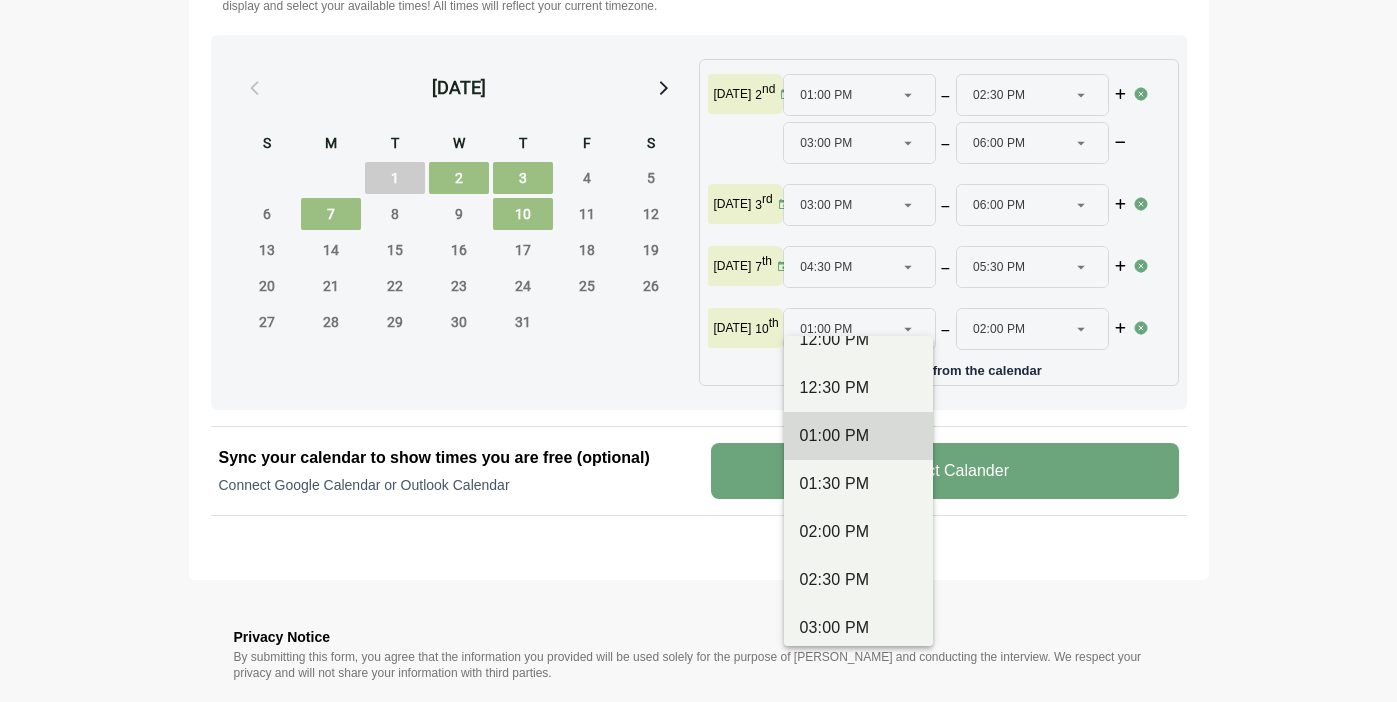 scroll, scrollTop: 0, scrollLeft: 0, axis: both 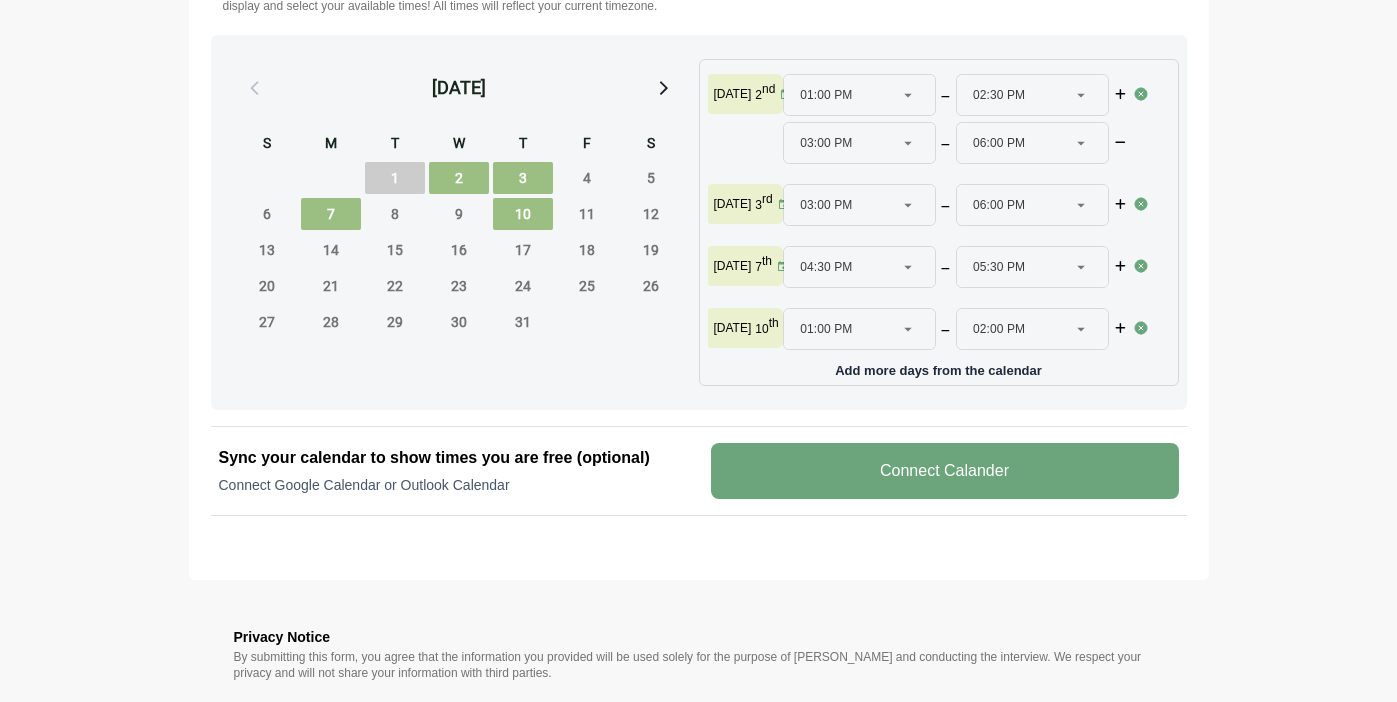 click on "02:00 PM ********" 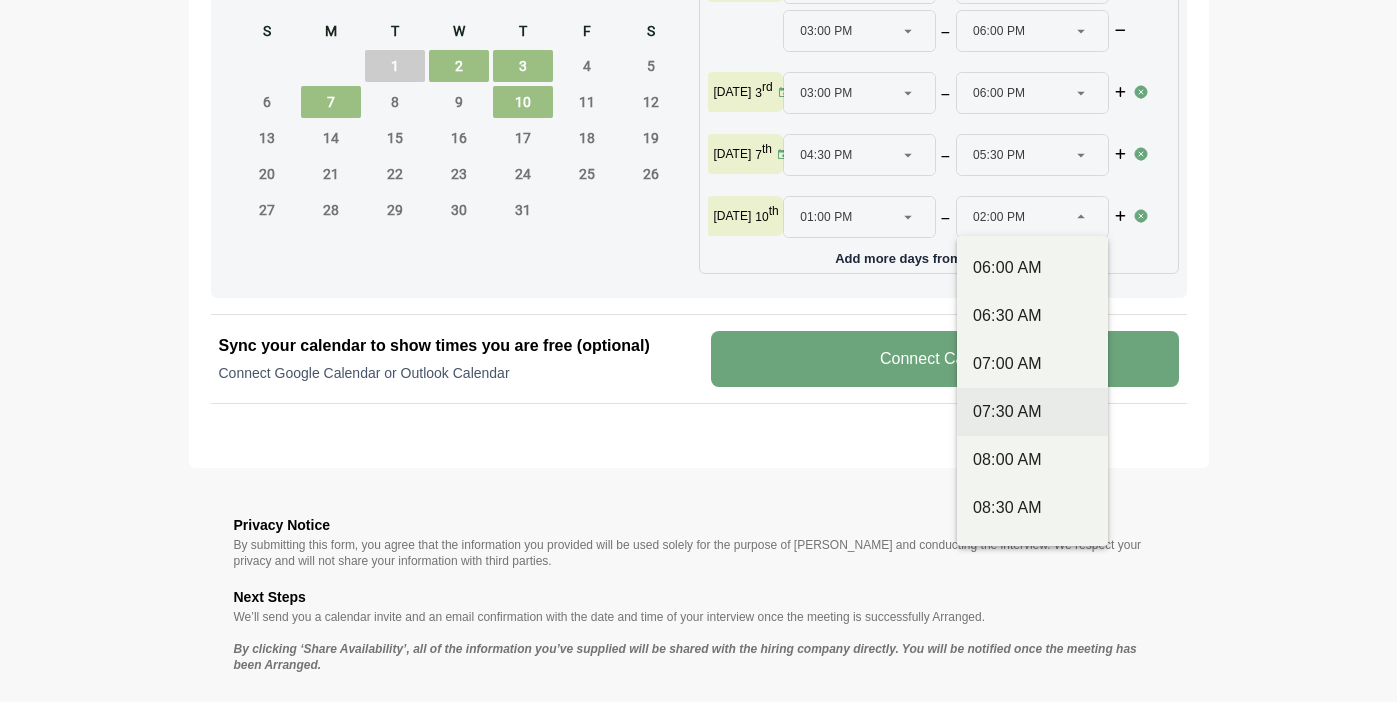 scroll, scrollTop: 1031, scrollLeft: 0, axis: vertical 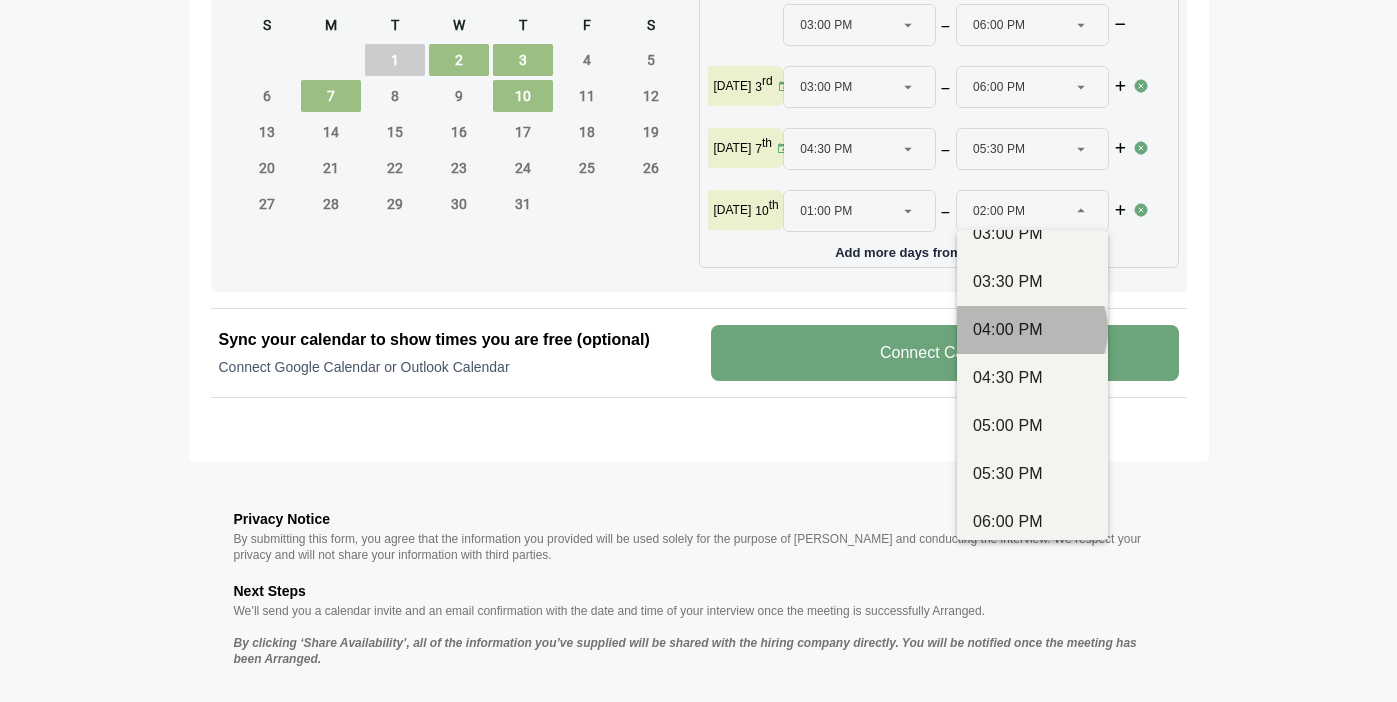 click on "04:00 PM" at bounding box center (1032, 330) 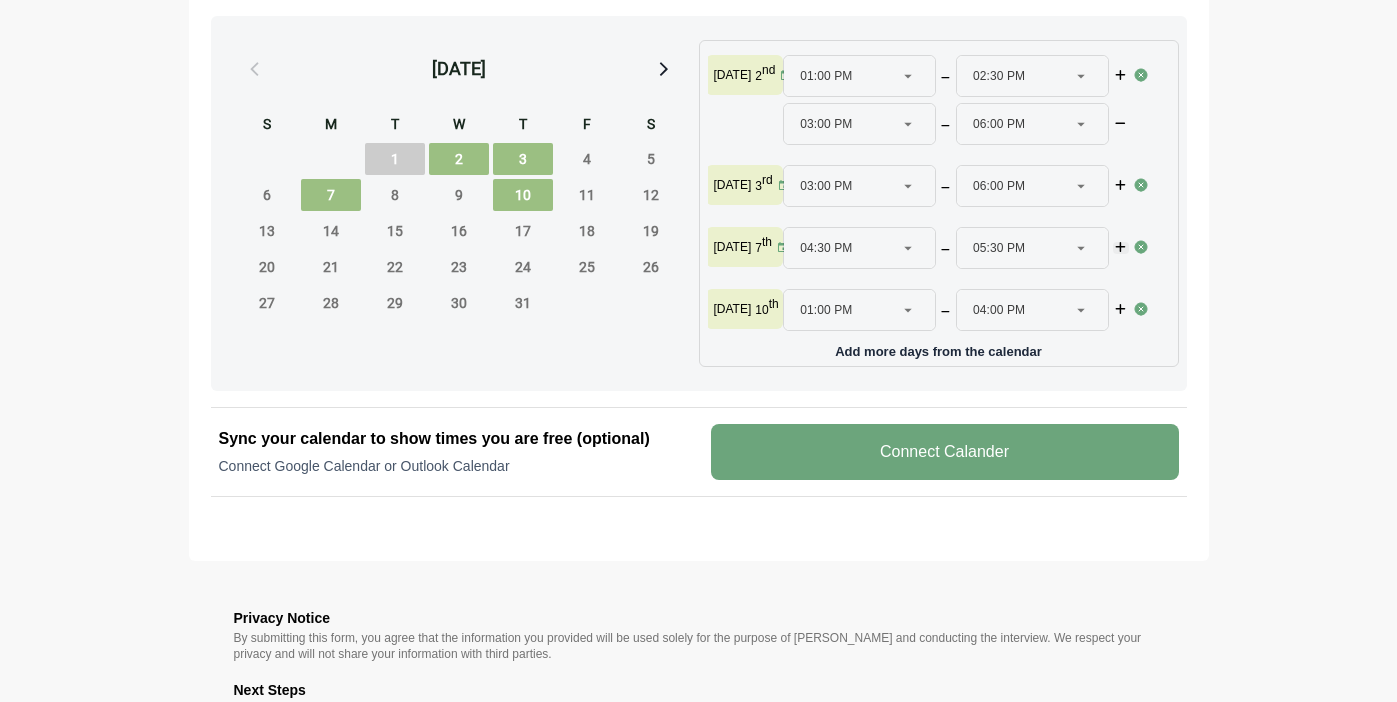 scroll, scrollTop: 934, scrollLeft: 0, axis: vertical 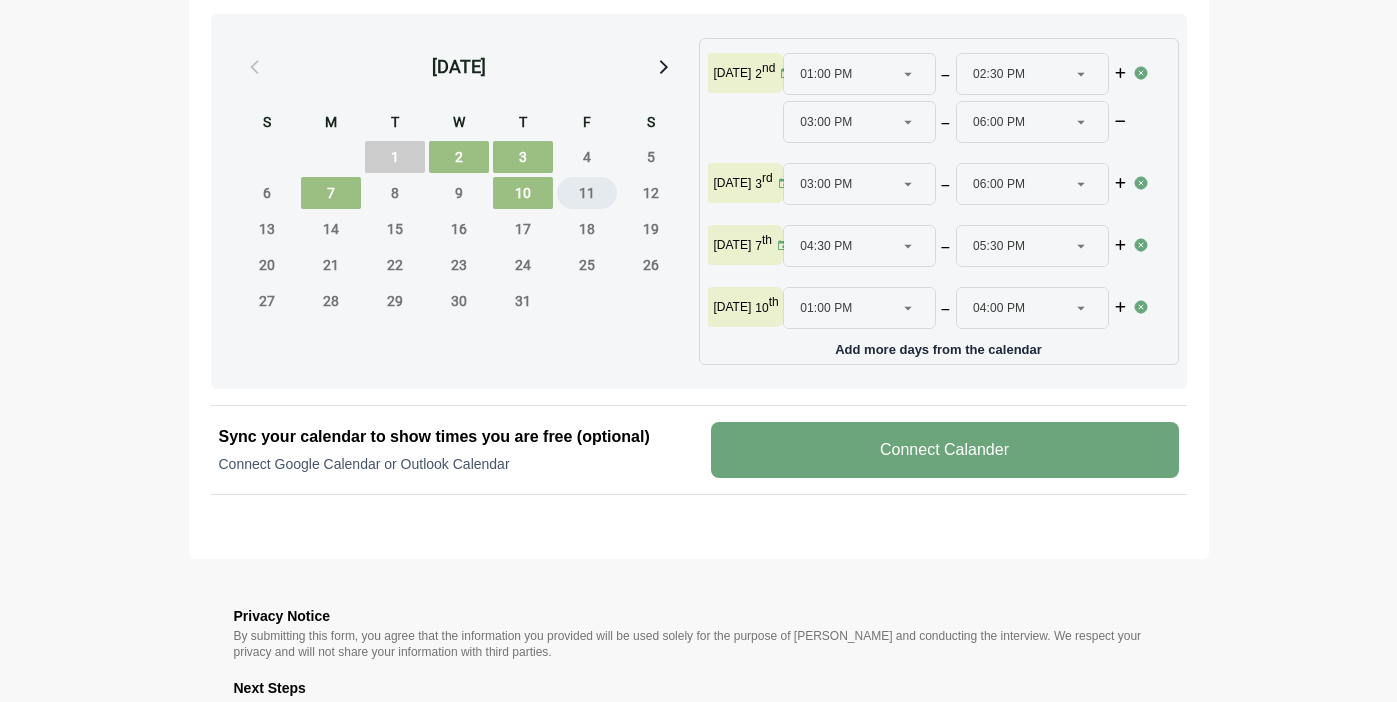 click on "11" at bounding box center (587, 193) 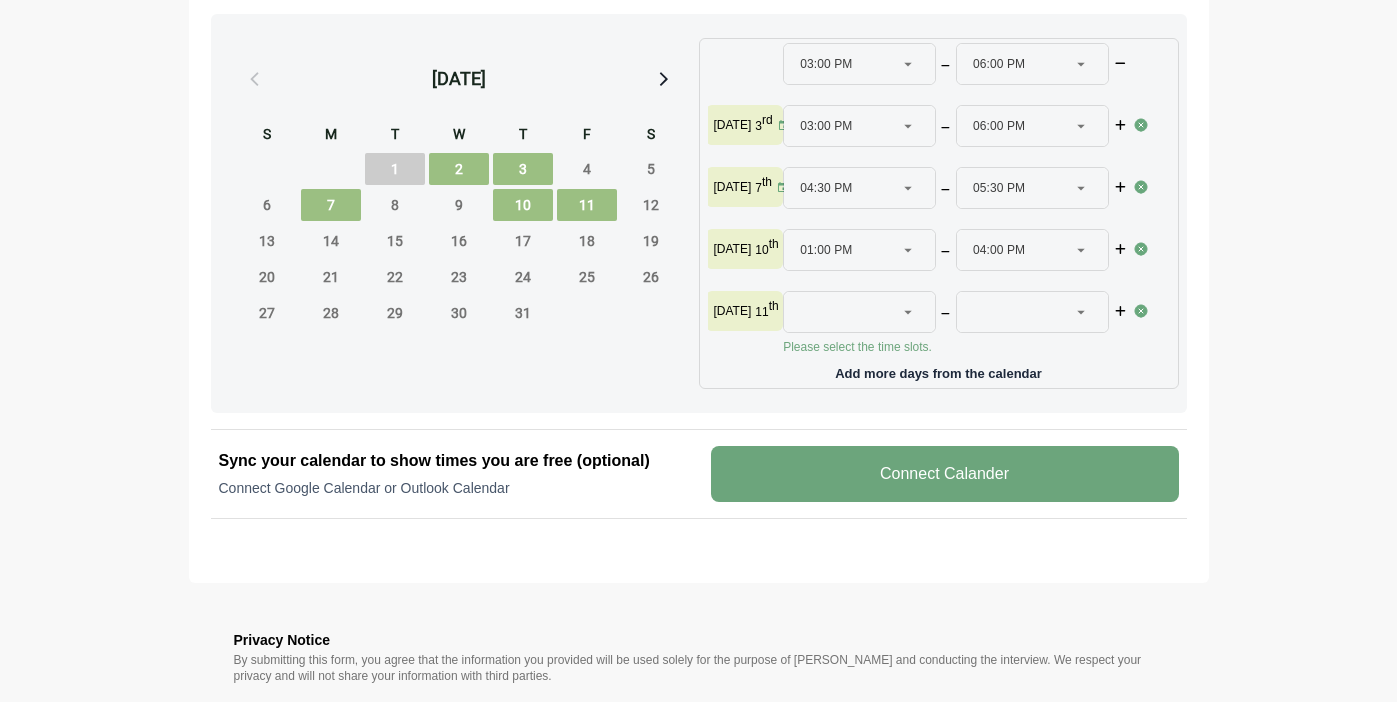 scroll, scrollTop: 74, scrollLeft: 0, axis: vertical 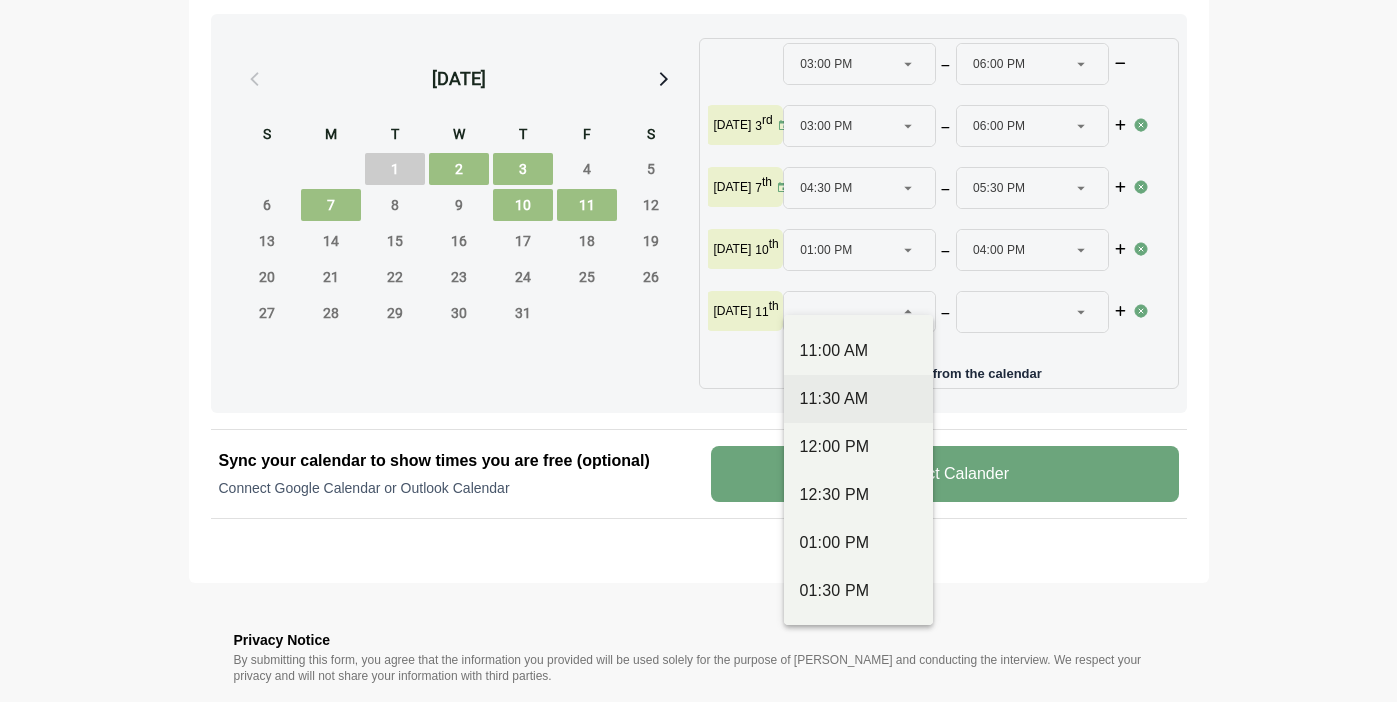 click on "11:30 AM" at bounding box center (858, 399) 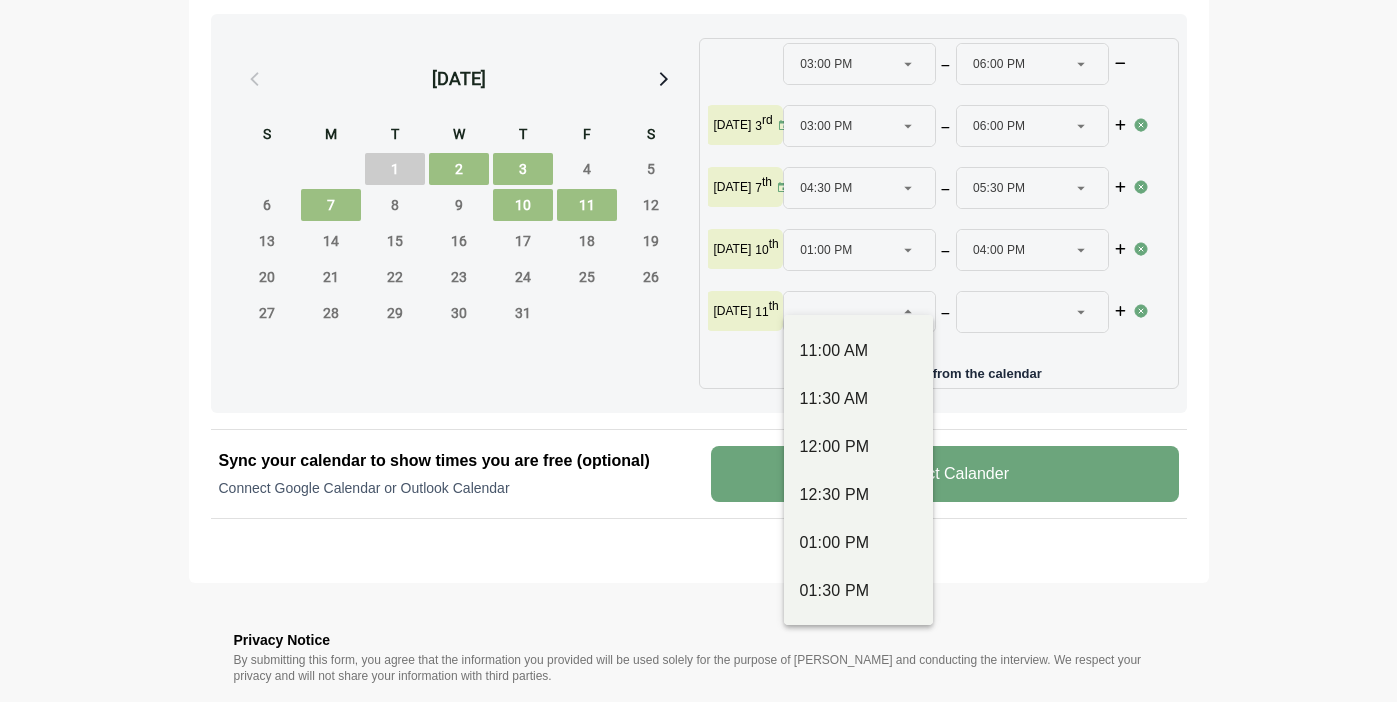 type 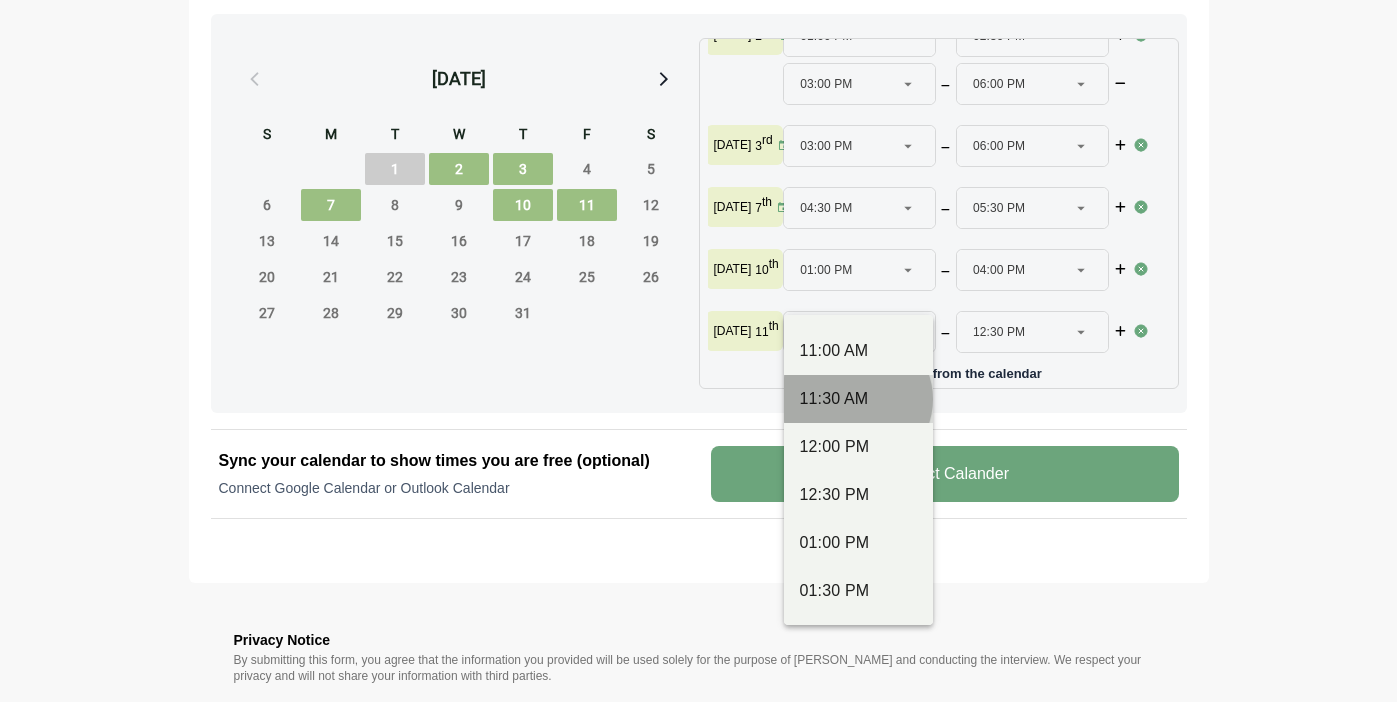 scroll, scrollTop: 54, scrollLeft: 0, axis: vertical 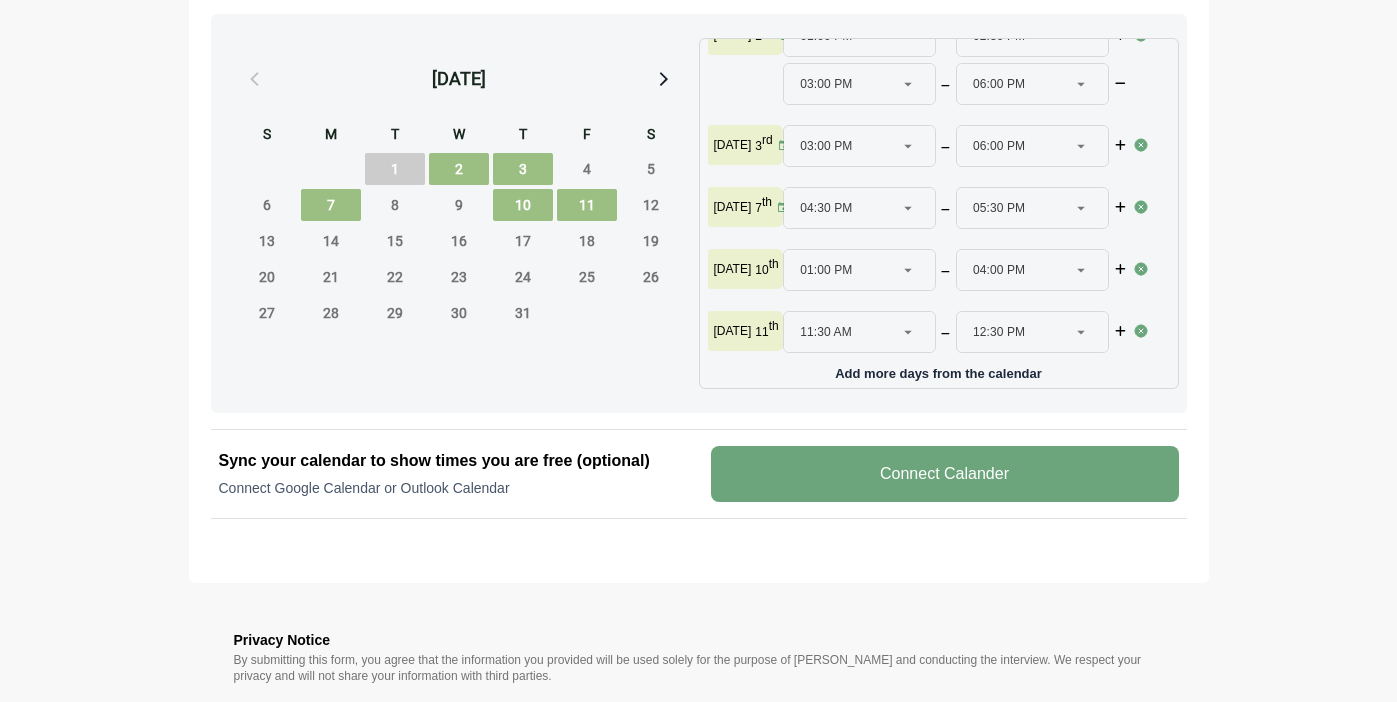 click at bounding box center [1082, 332] 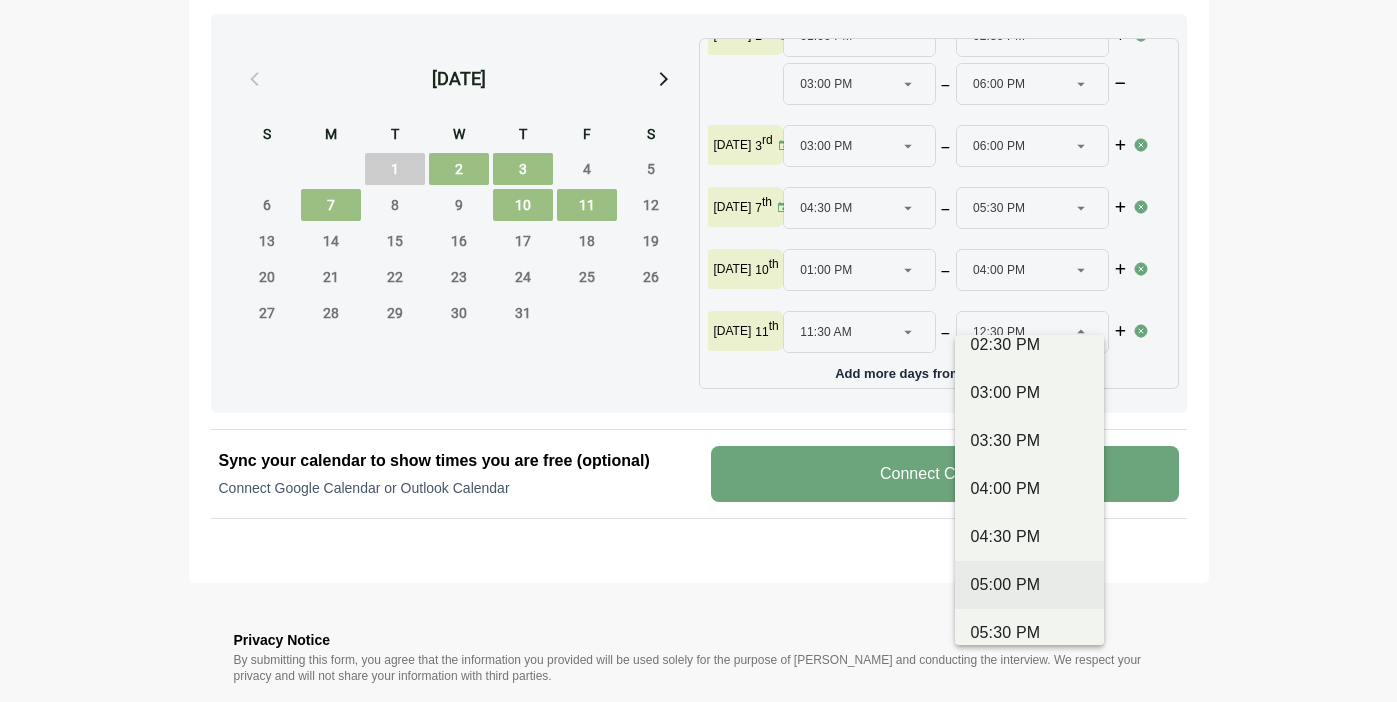 scroll, scrollTop: 829, scrollLeft: 0, axis: vertical 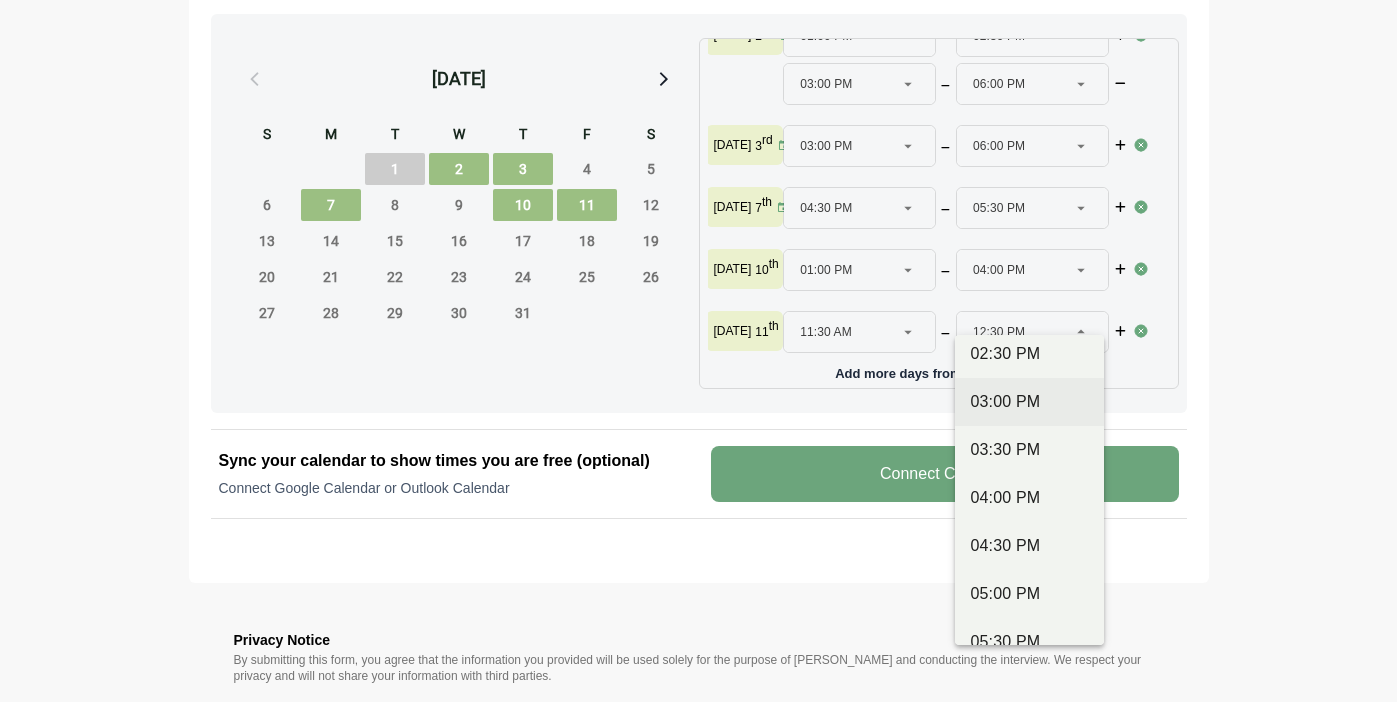 click on "03:00 PM" at bounding box center (1029, 402) 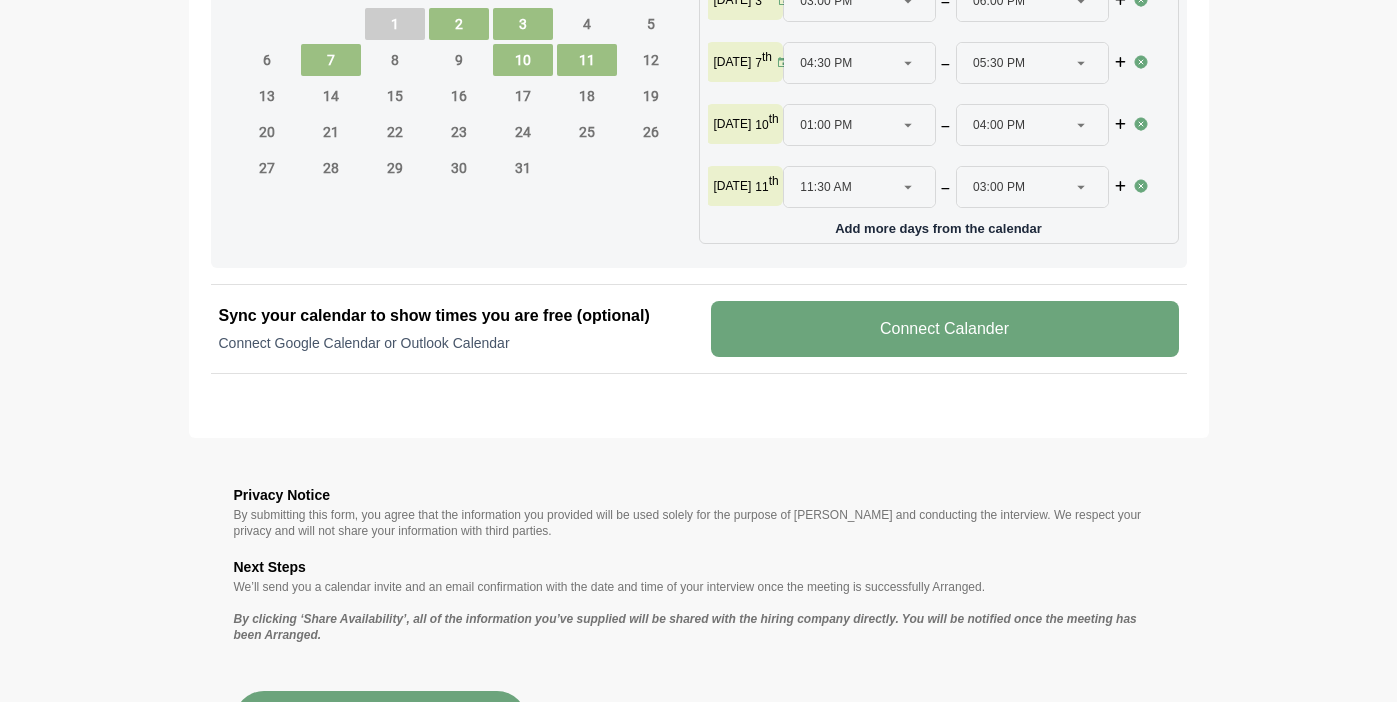 scroll, scrollTop: 1178, scrollLeft: 0, axis: vertical 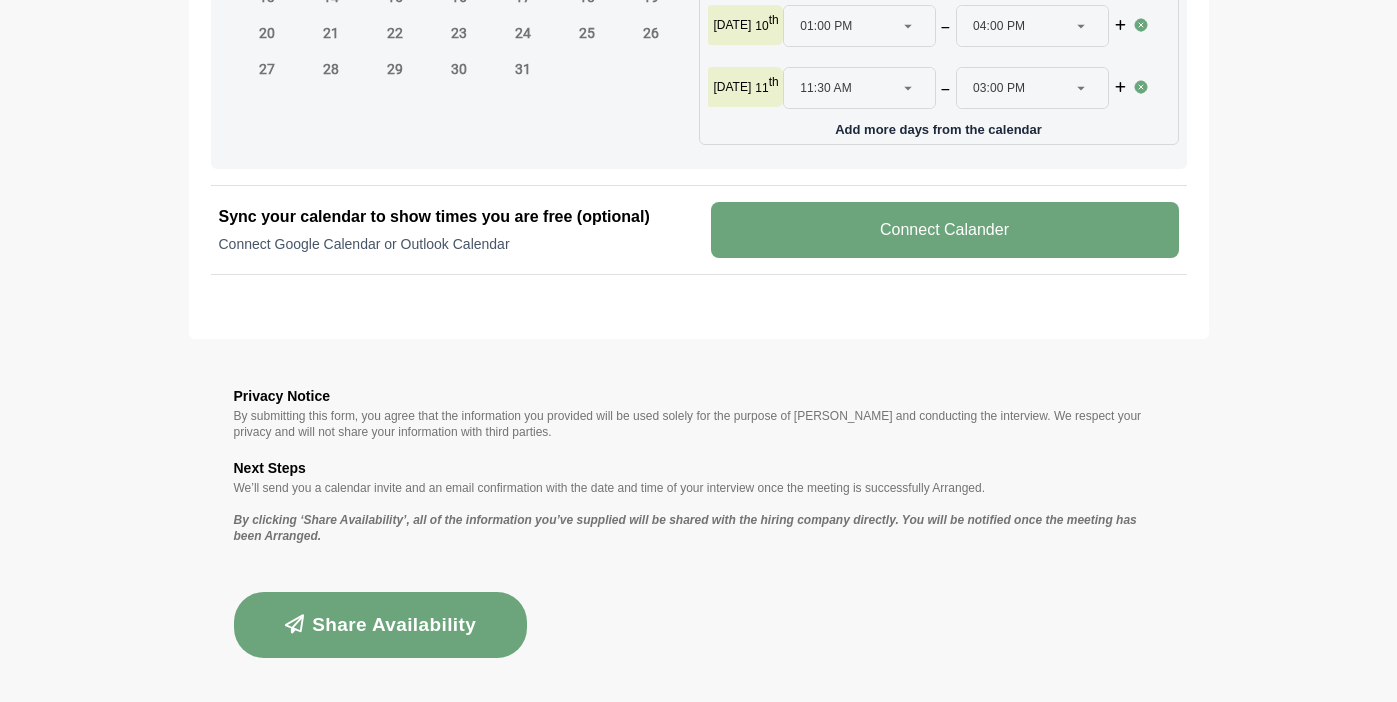 click on "Share Availability" at bounding box center [381, 625] 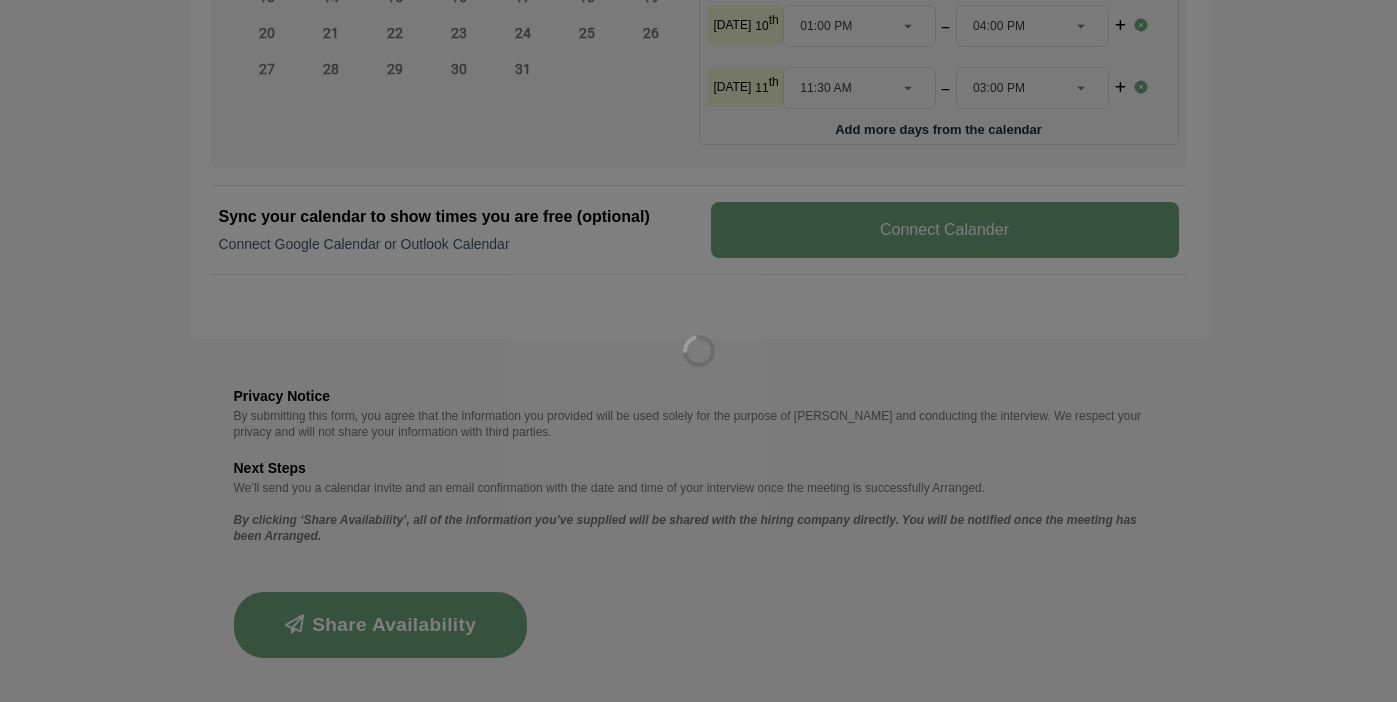 scroll, scrollTop: 0, scrollLeft: 0, axis: both 